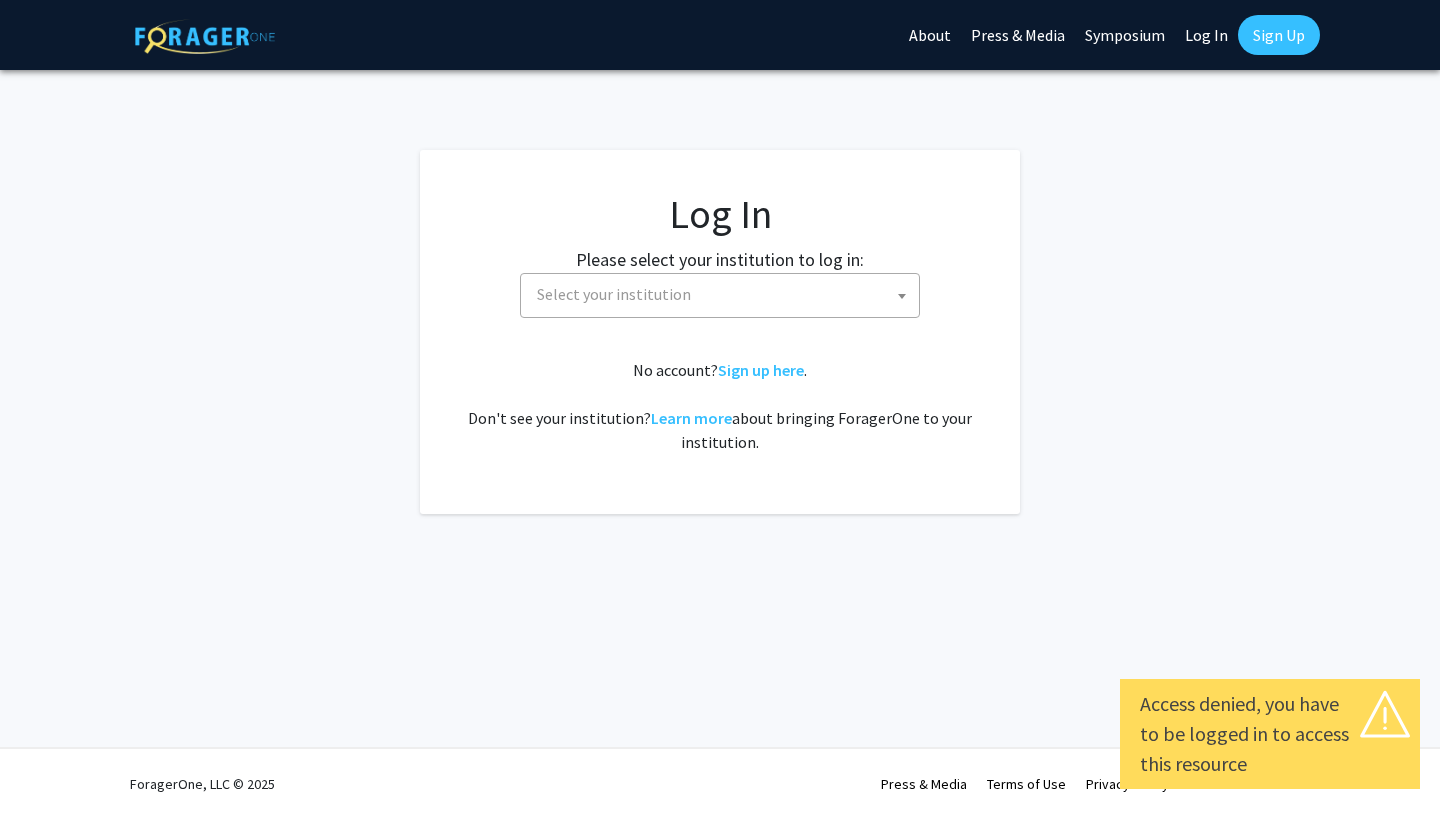 select 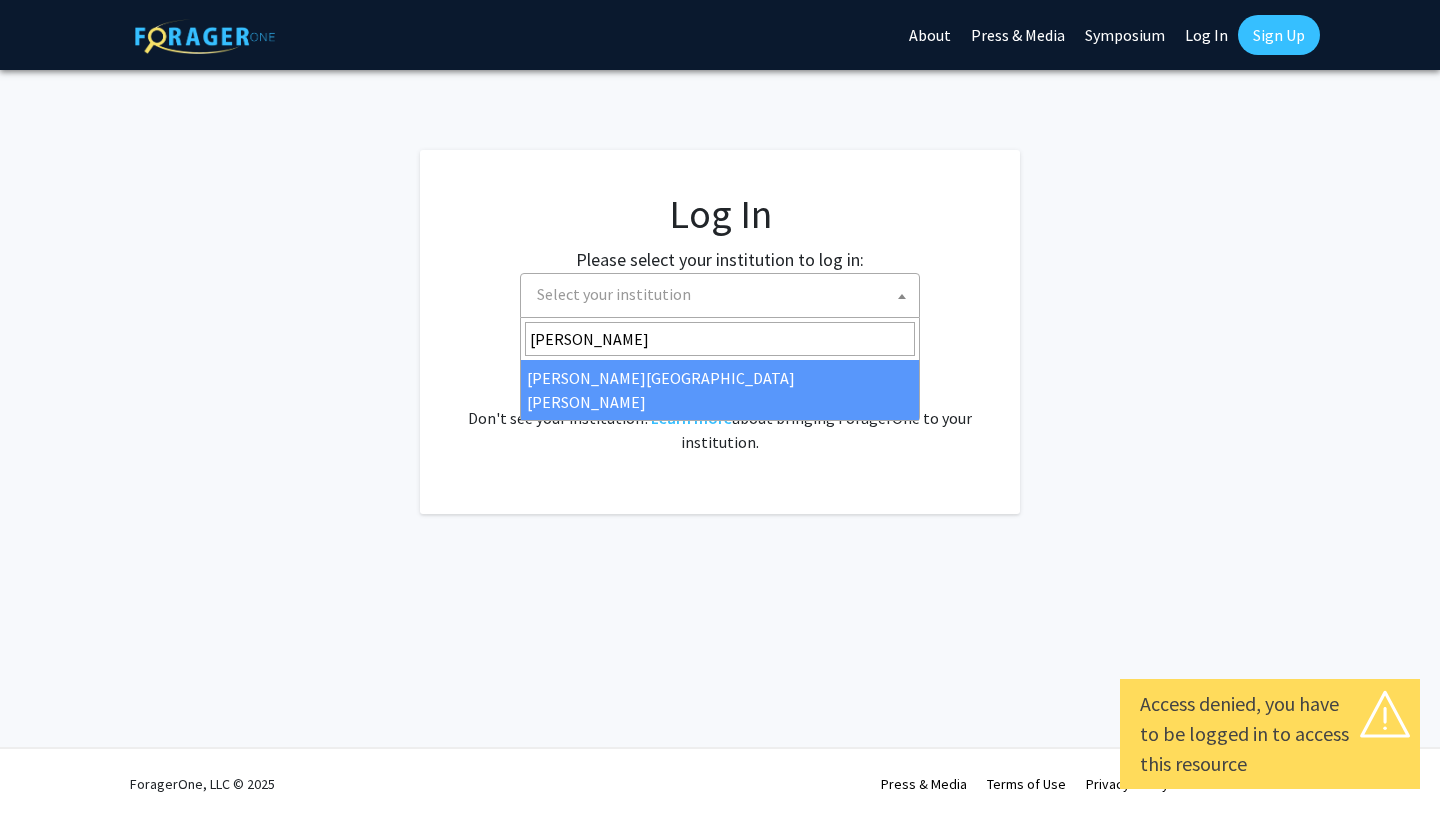 type on "[PERSON_NAME]" 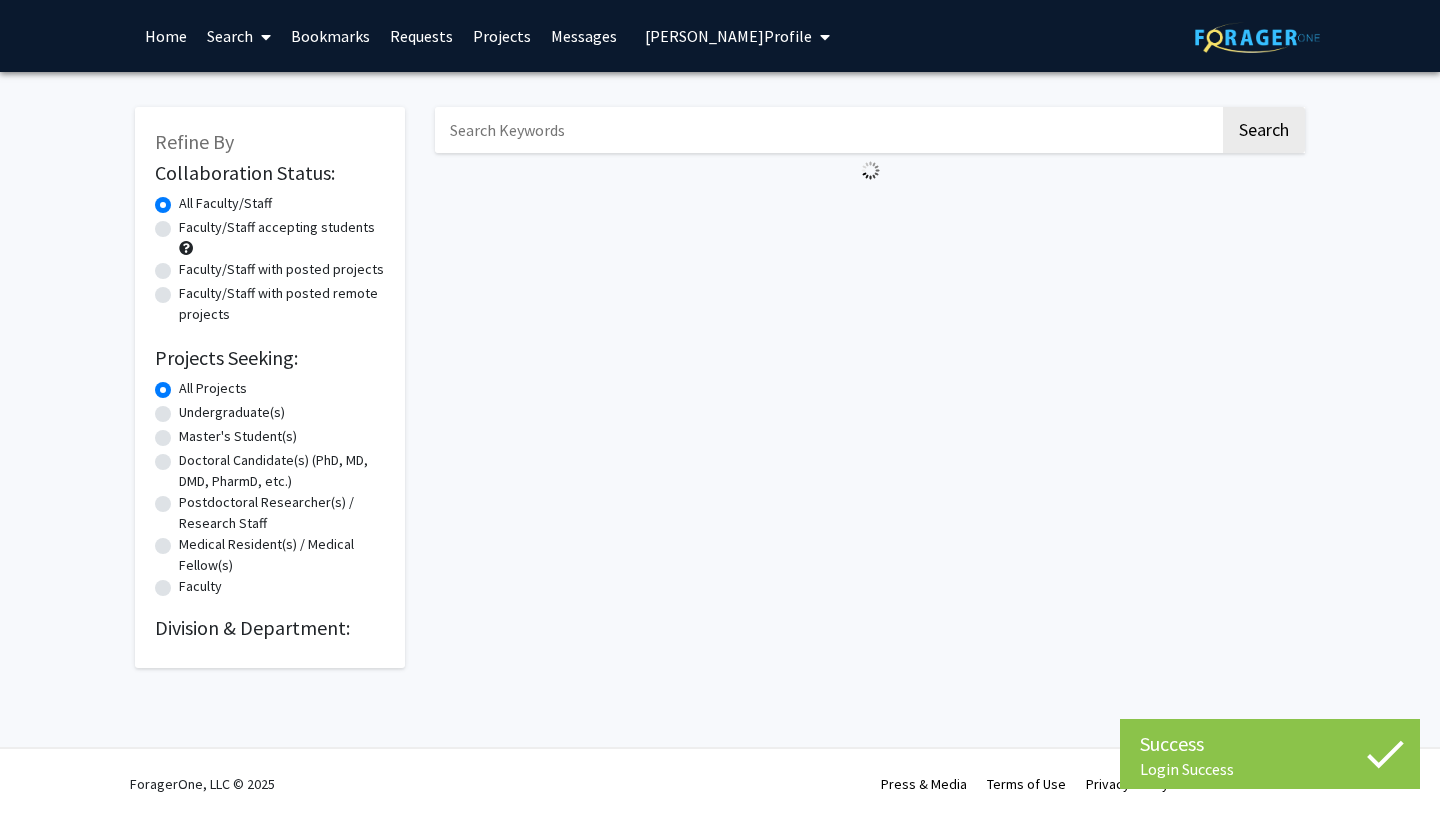scroll, scrollTop: 0, scrollLeft: 0, axis: both 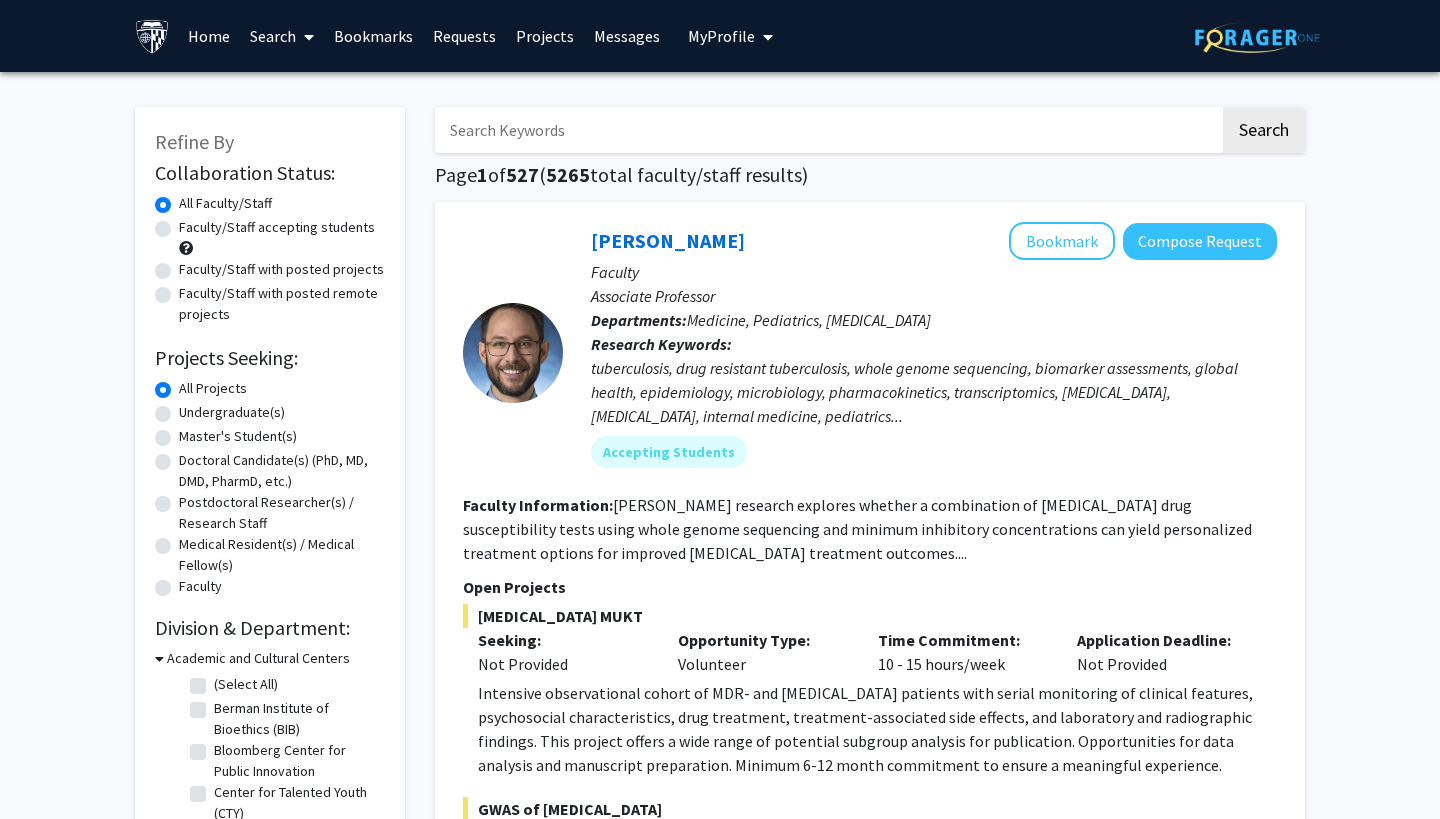 click on "Faculty/Staff accepting students" 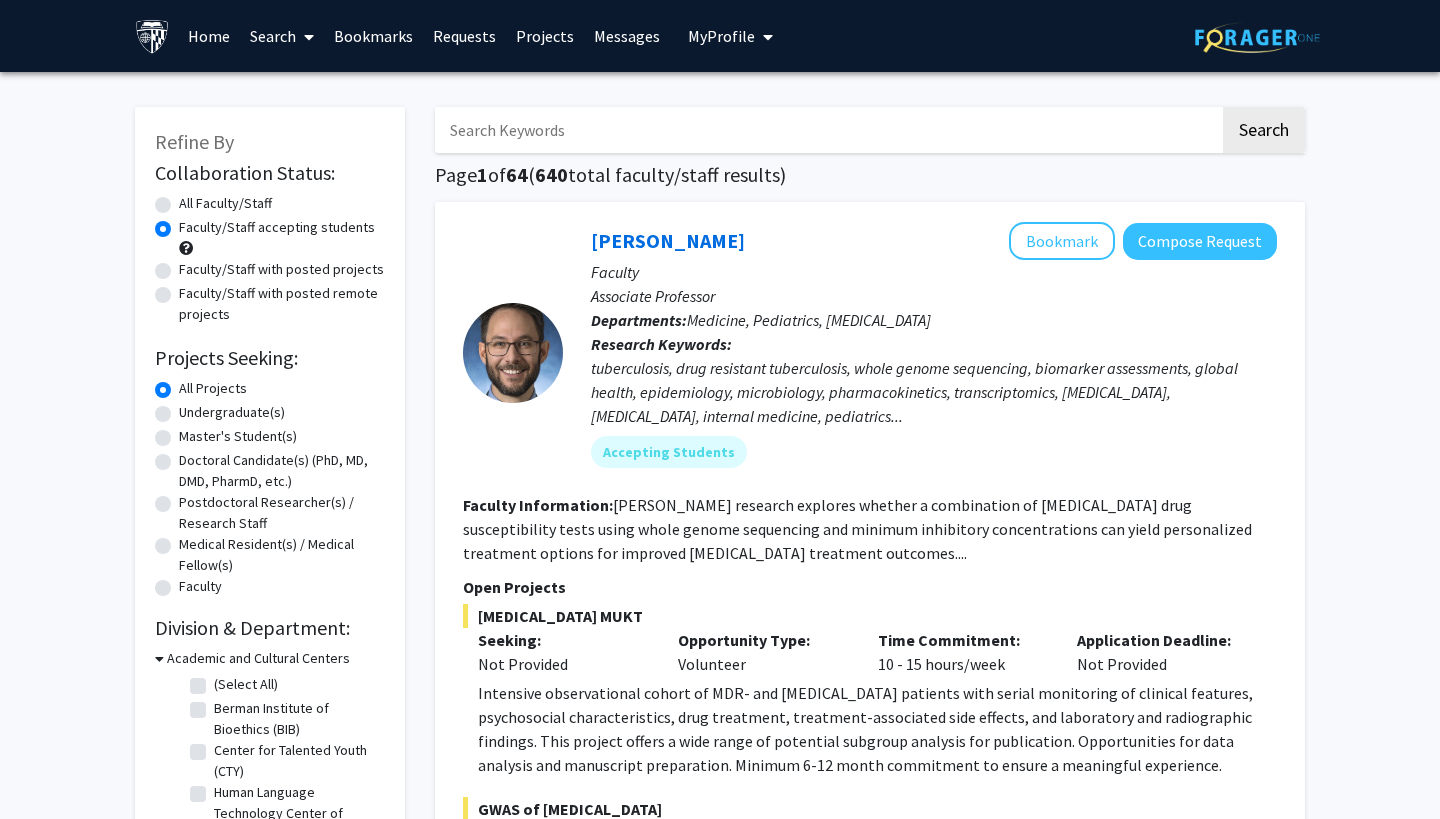 click at bounding box center (827, 130) 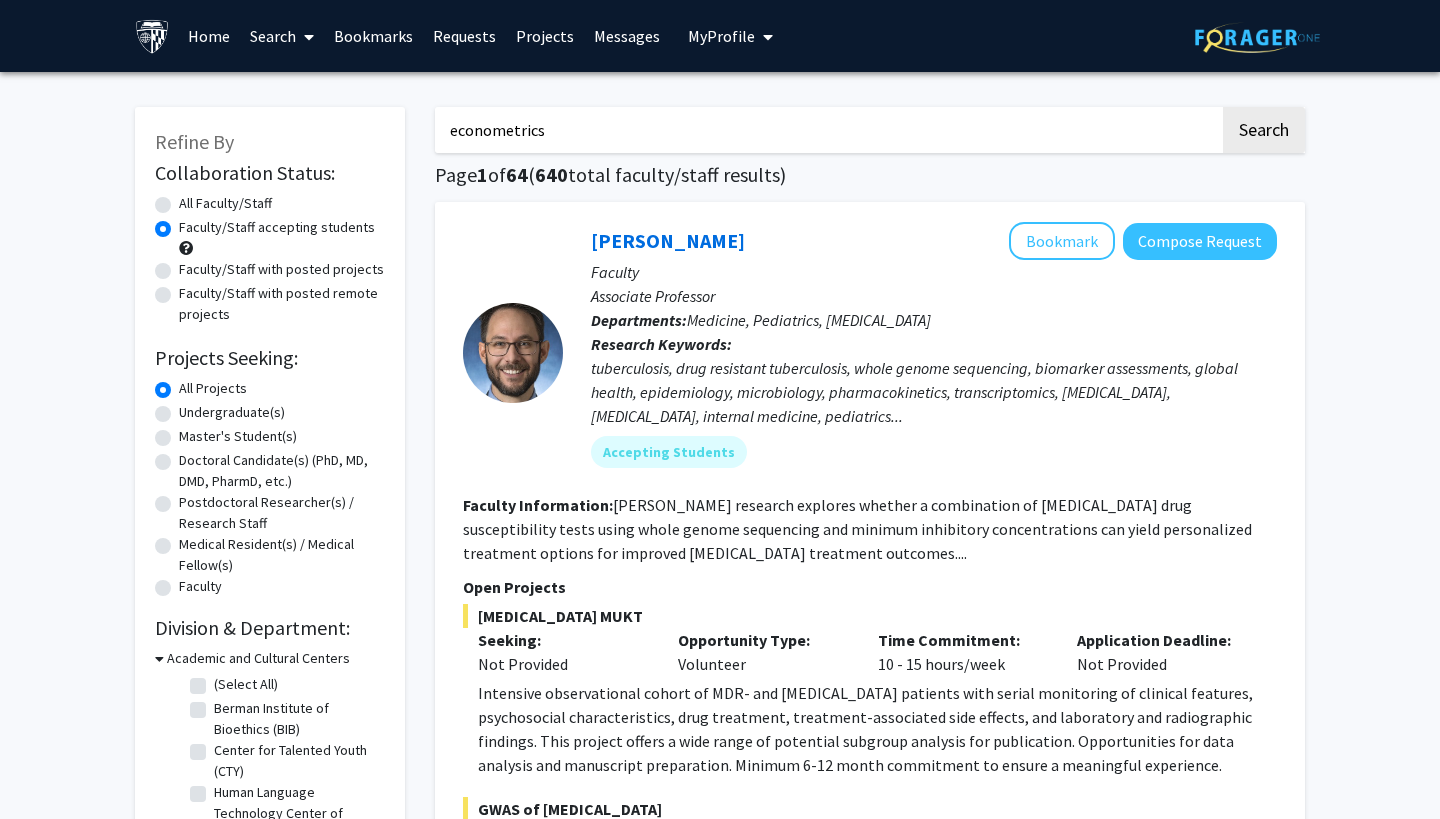 type on "econometrics" 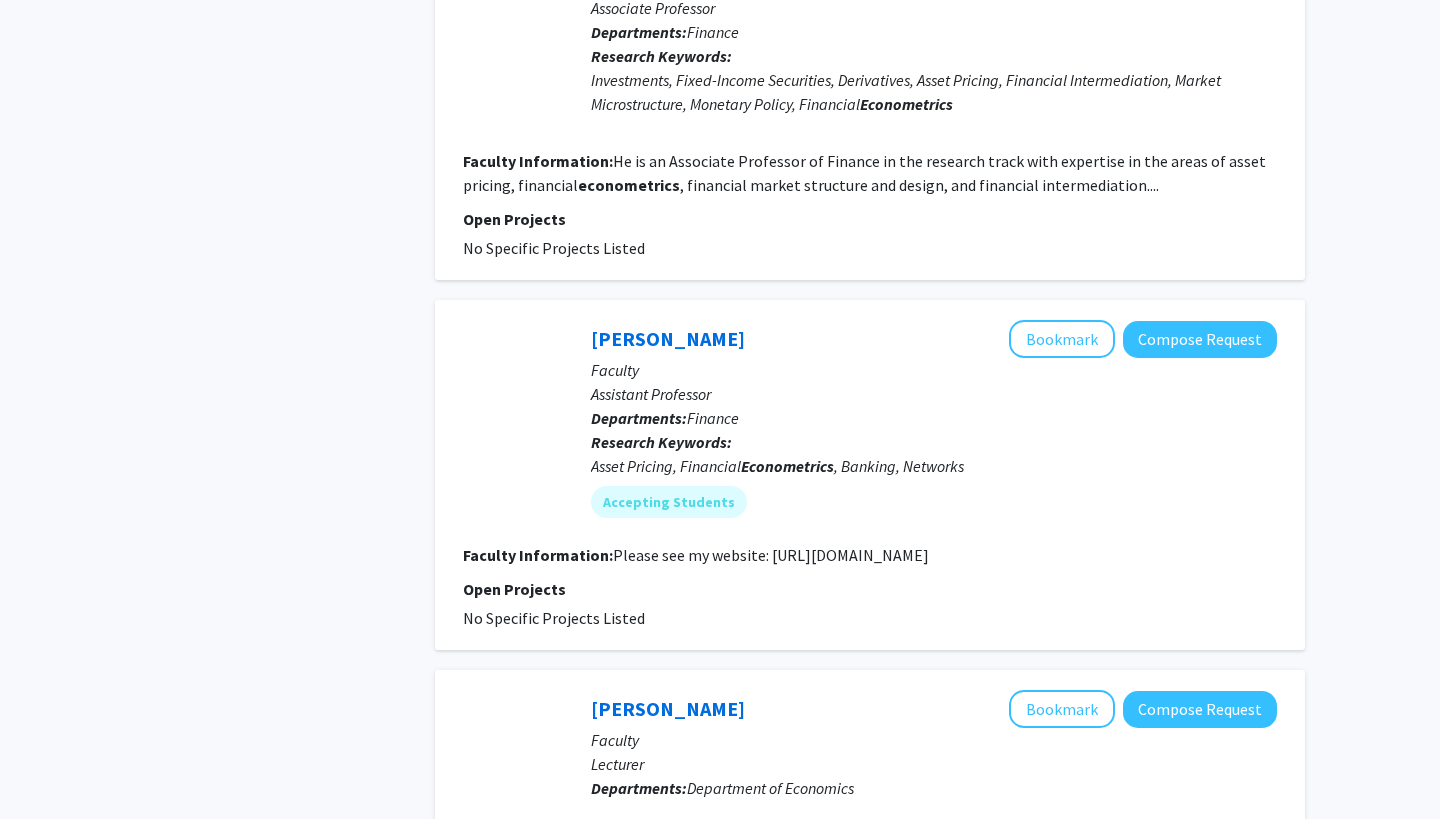 scroll, scrollTop: 2938, scrollLeft: 0, axis: vertical 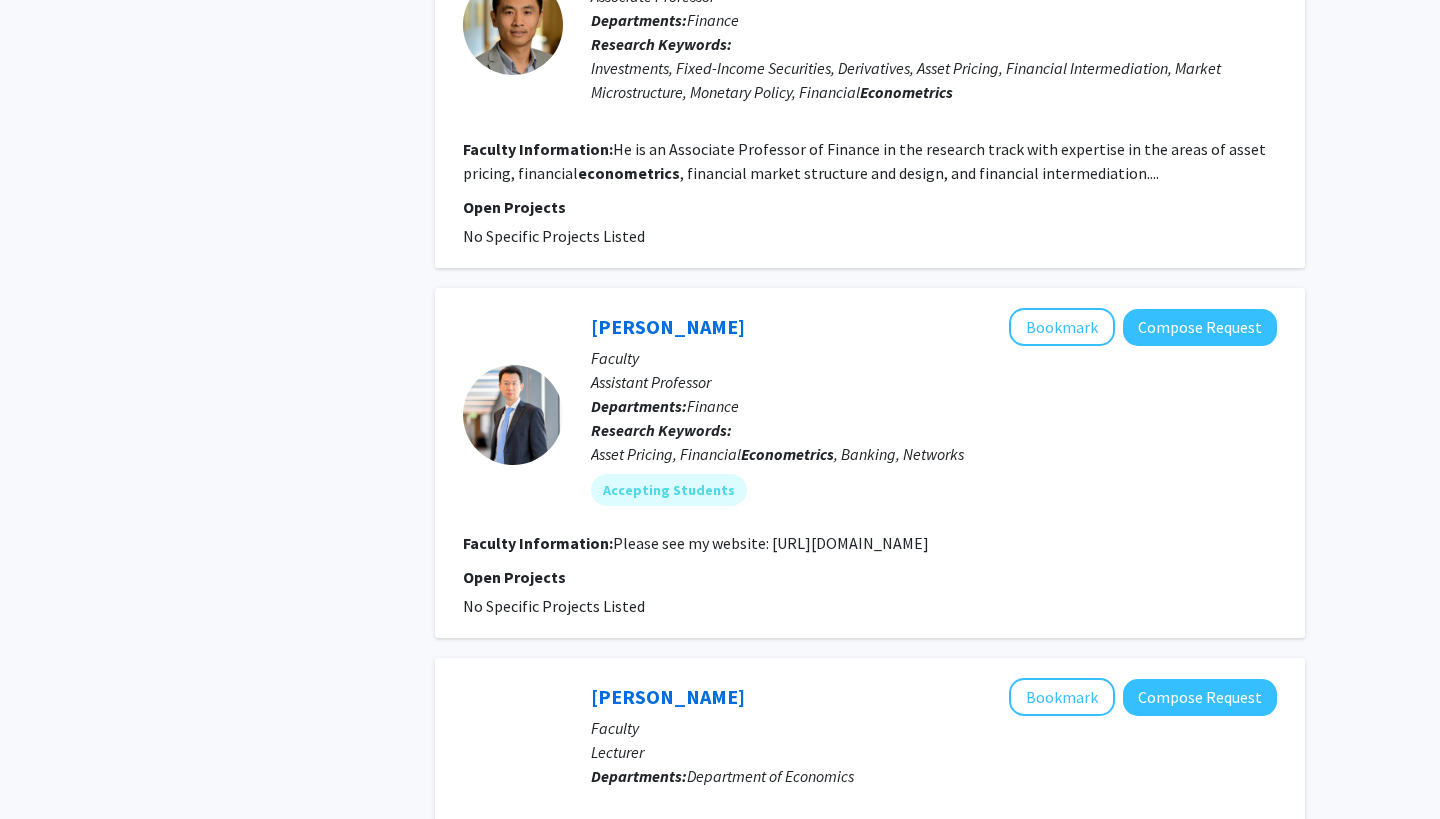 drag, startPoint x: 767, startPoint y: 498, endPoint x: 1009, endPoint y: 507, distance: 242.1673 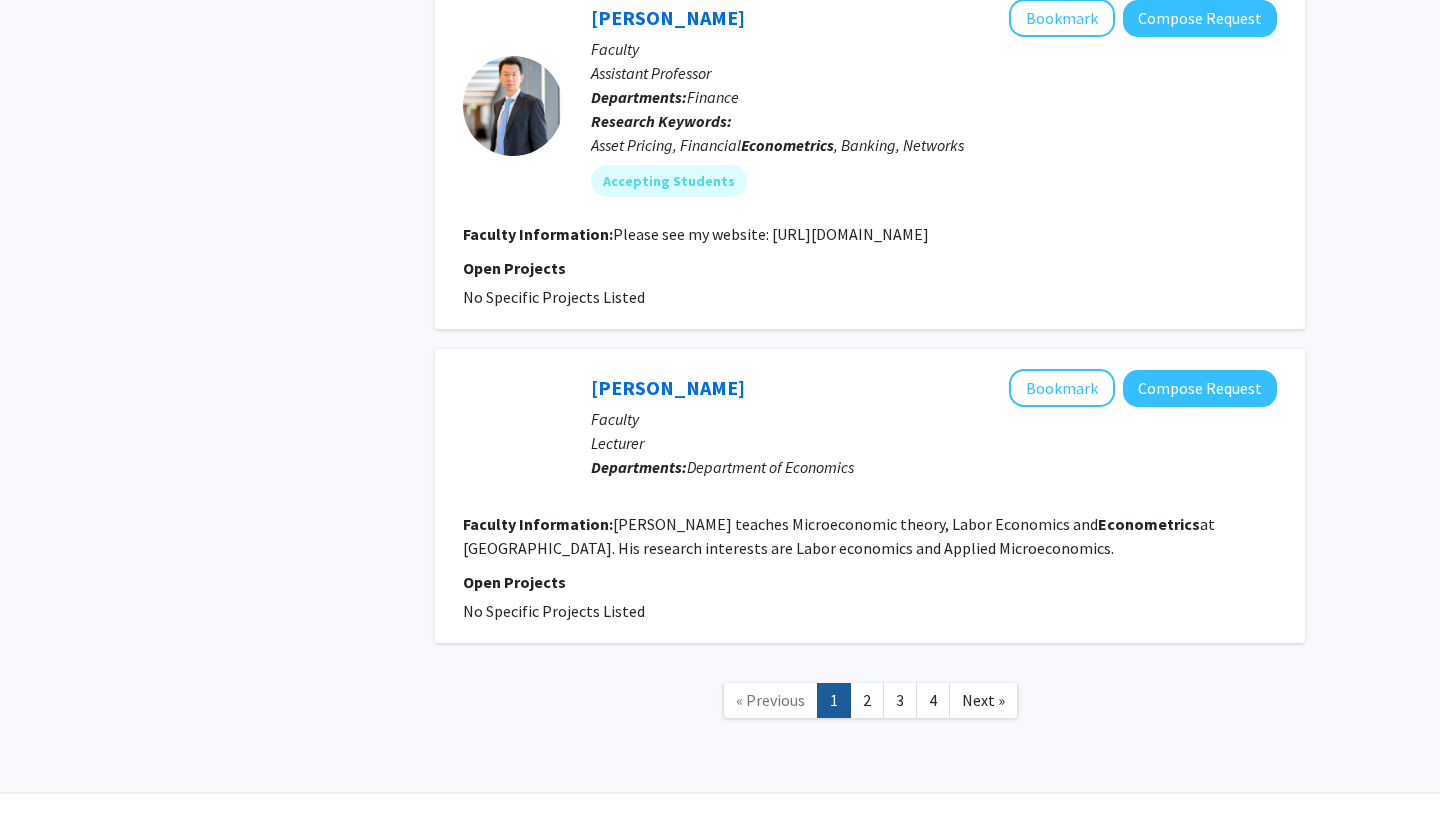 scroll, scrollTop: 3246, scrollLeft: 0, axis: vertical 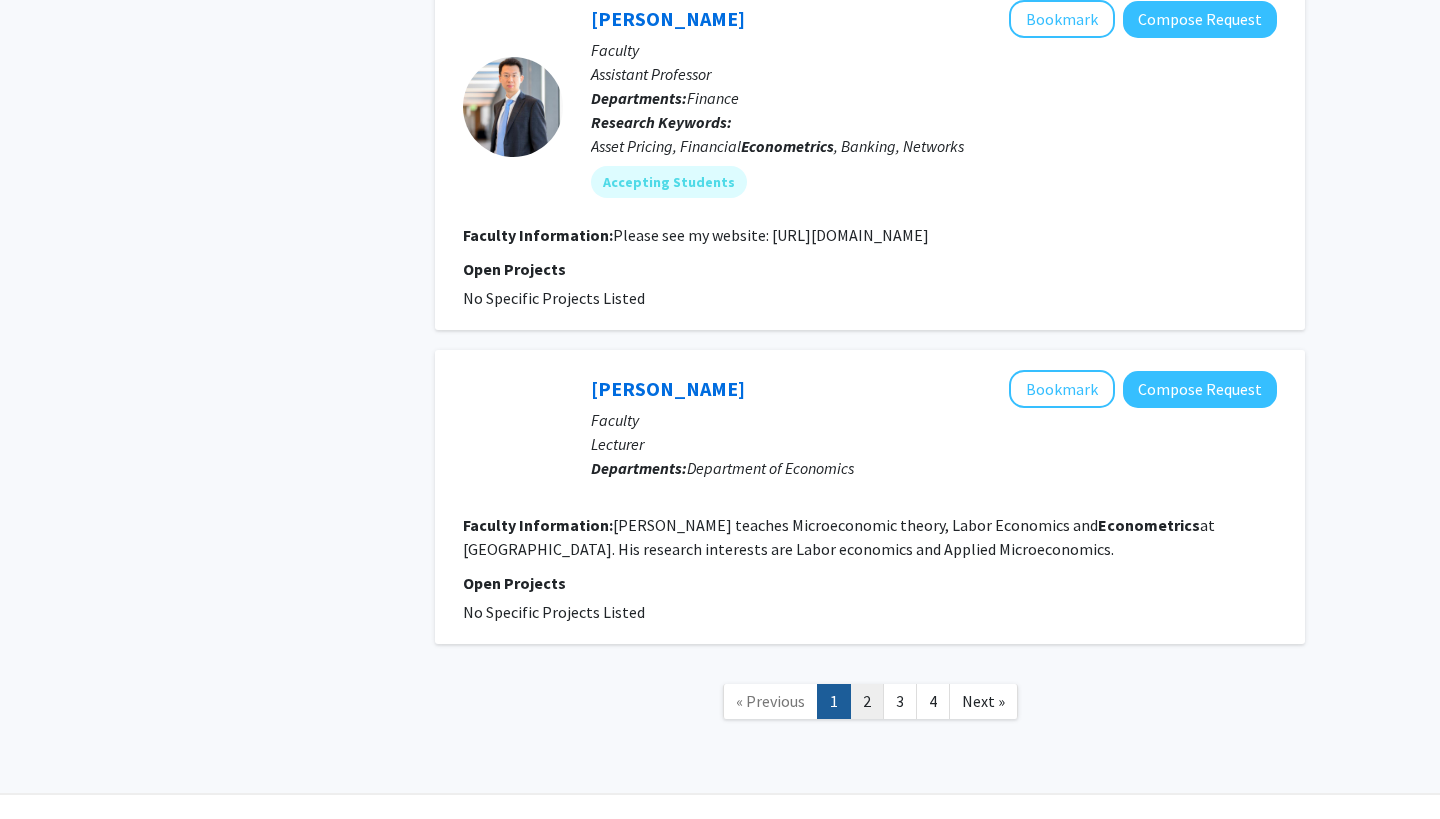 click on "2" 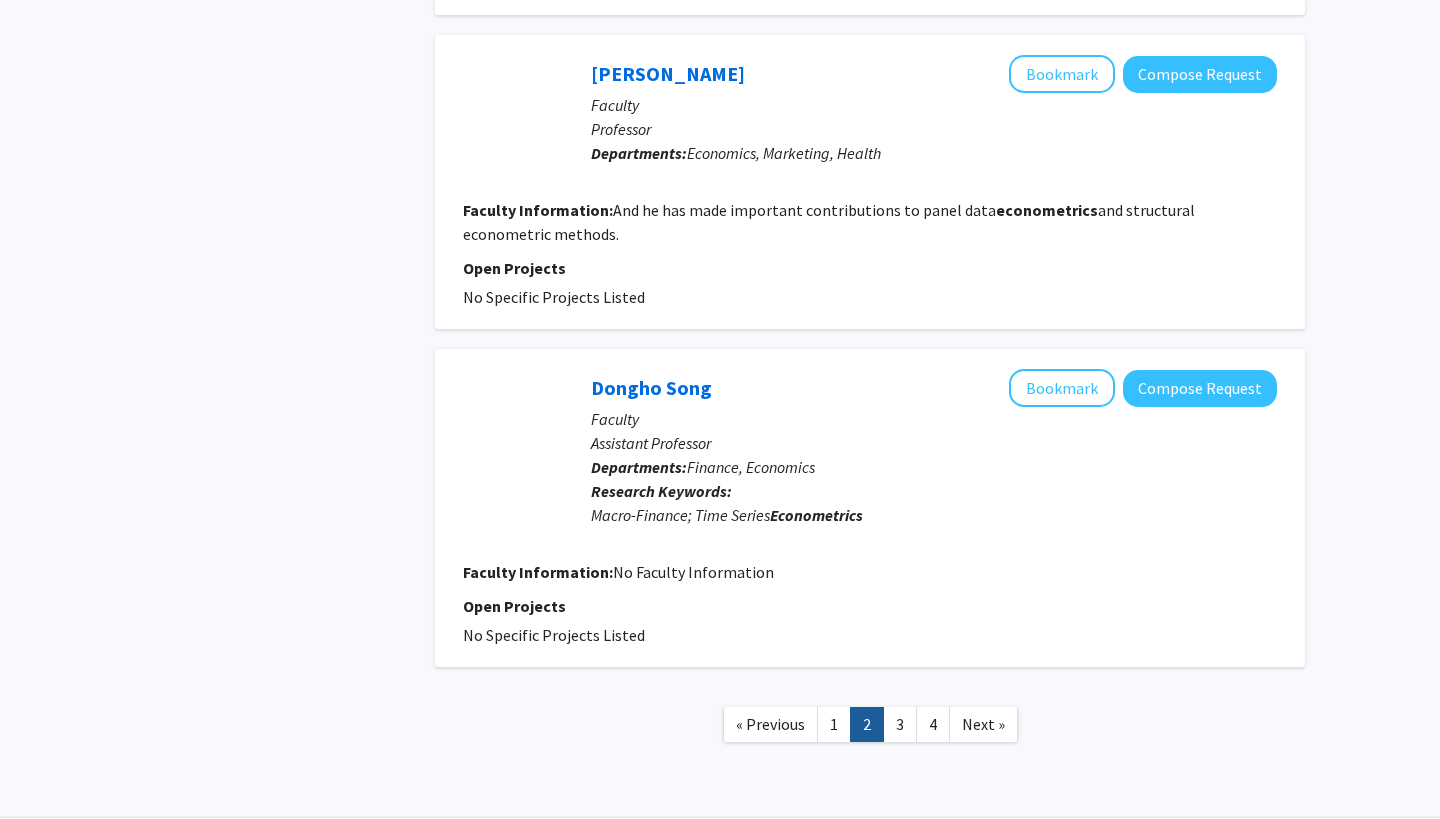 scroll, scrollTop: 3251, scrollLeft: 0, axis: vertical 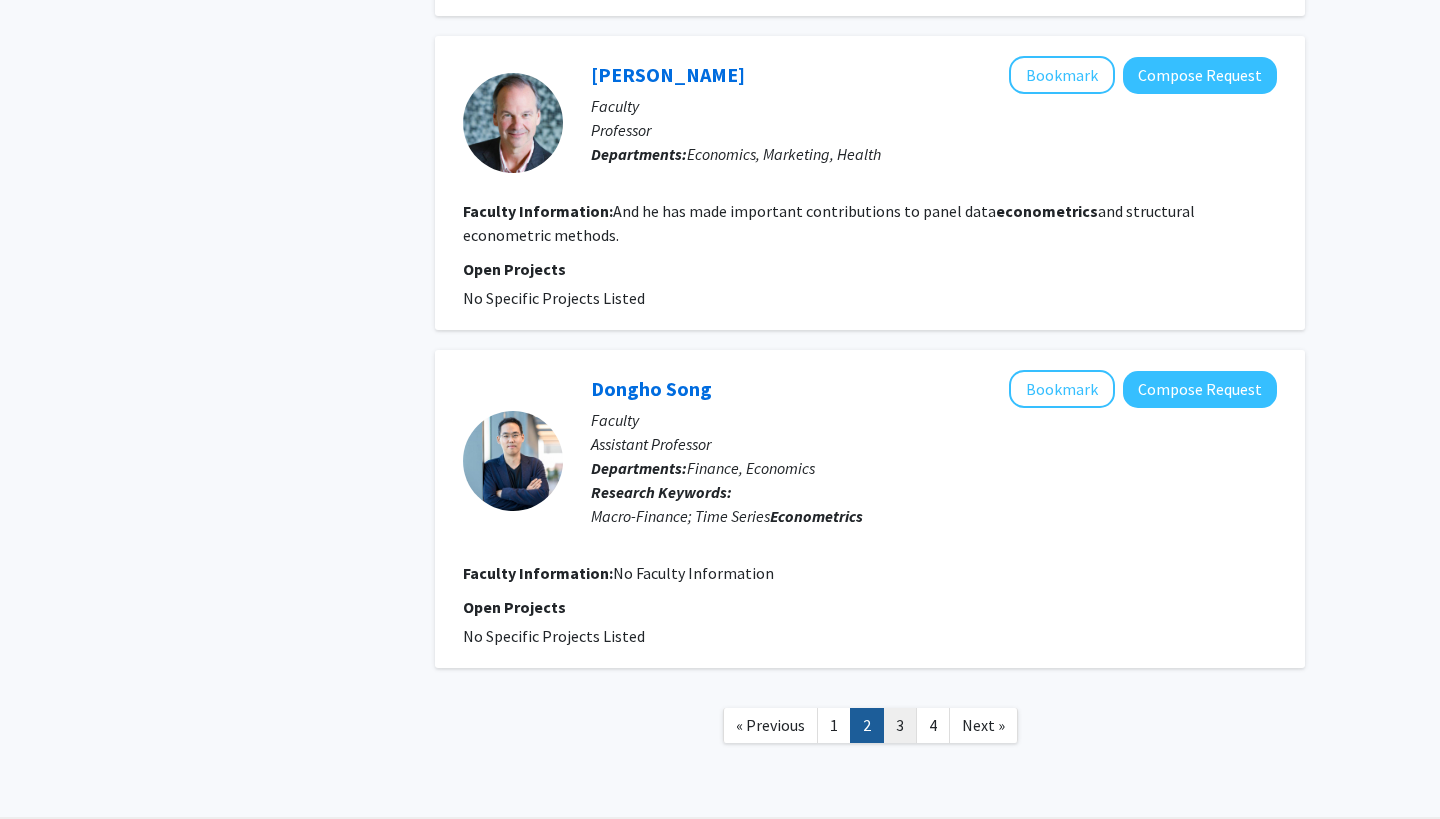 click on "3" 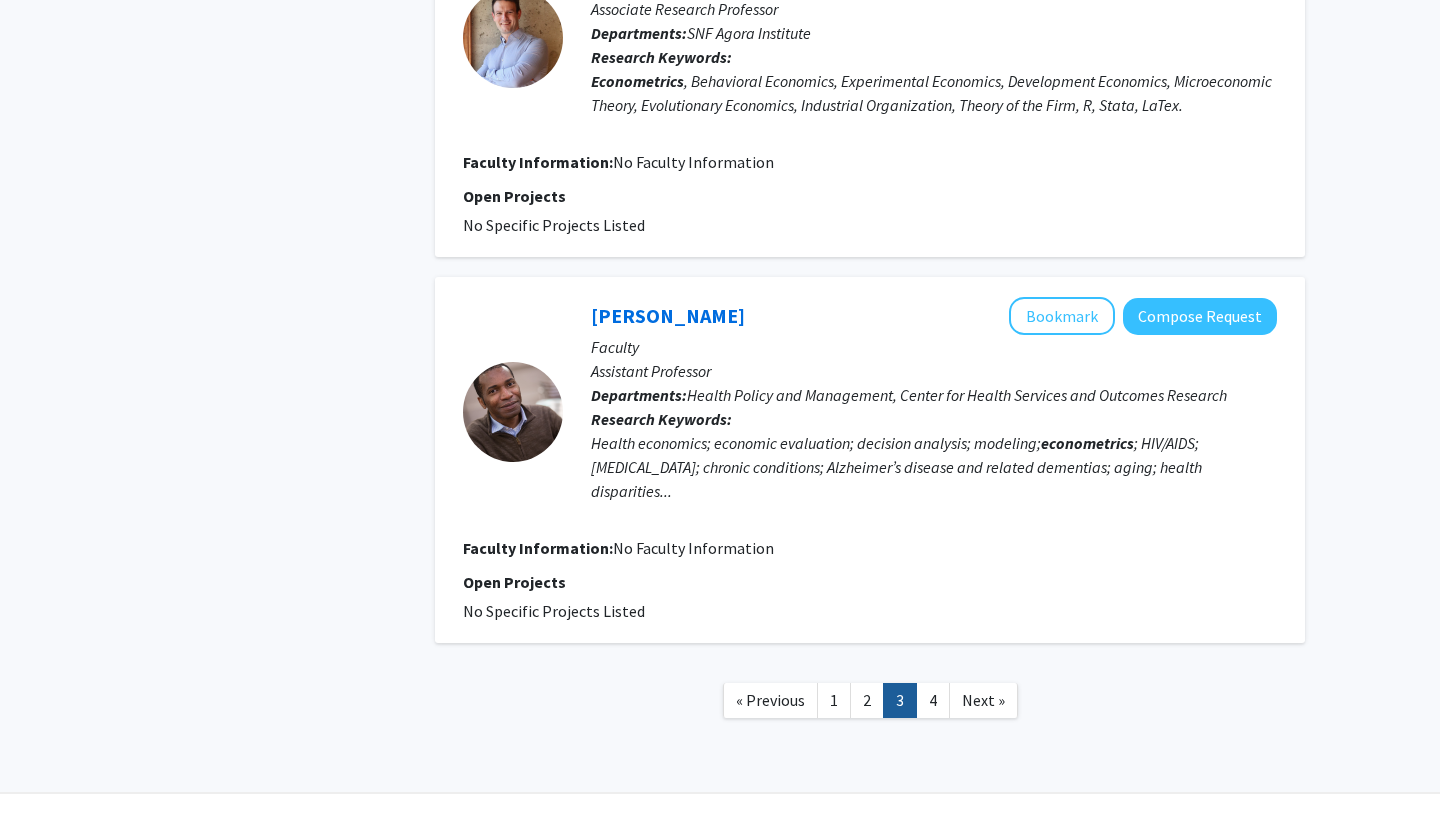 scroll, scrollTop: 3093, scrollLeft: 0, axis: vertical 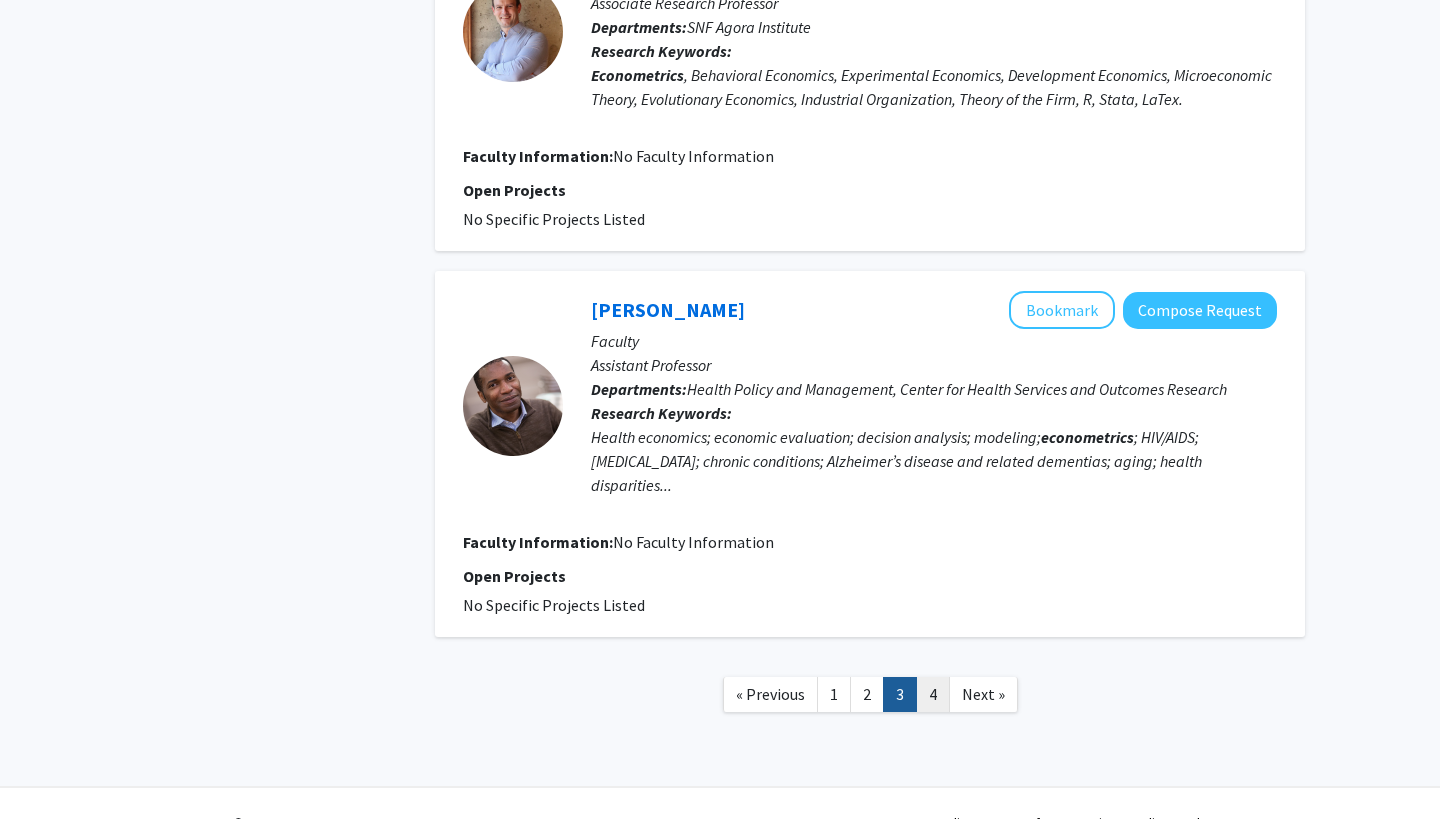 click on "4" 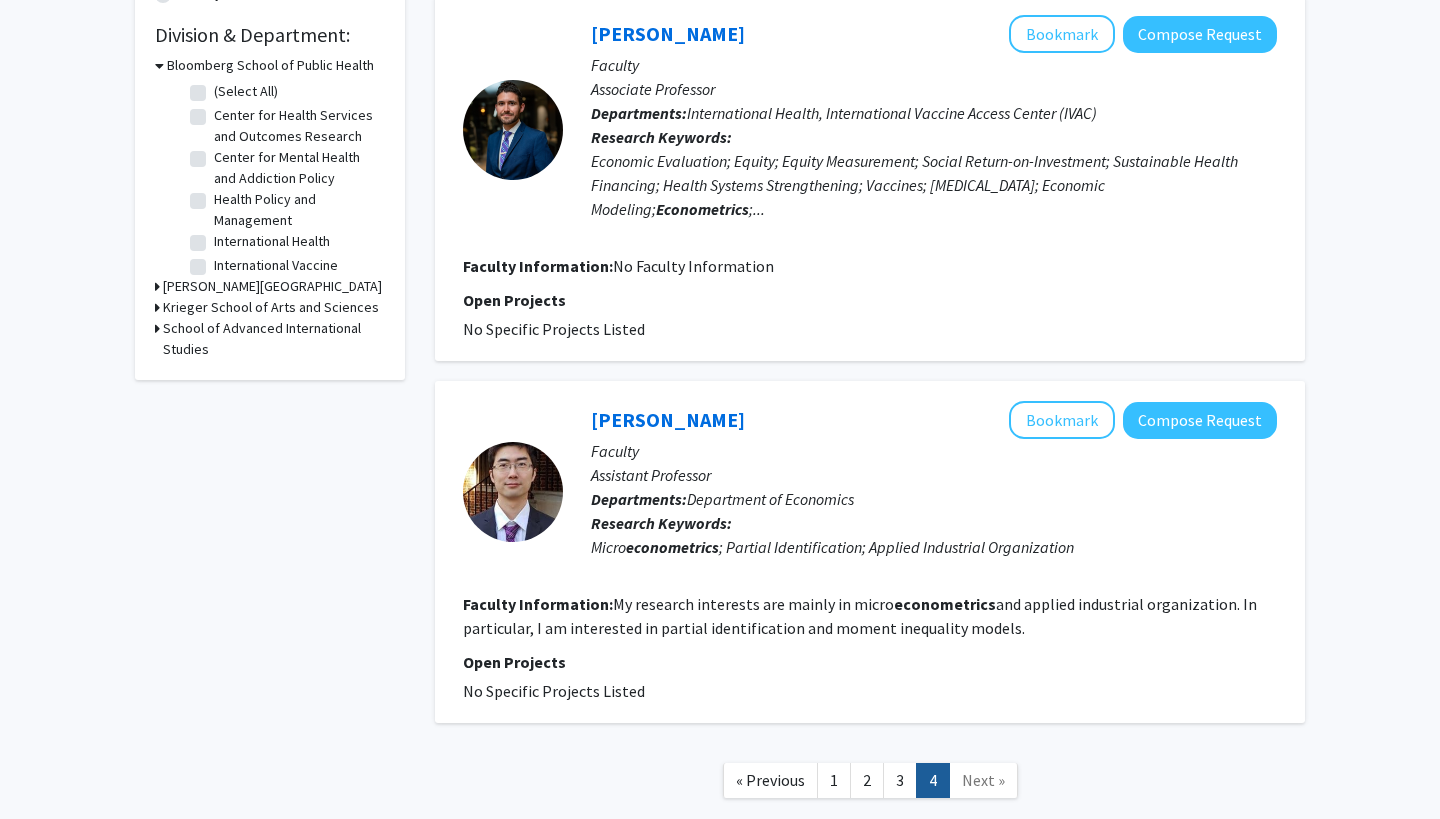scroll, scrollTop: 608, scrollLeft: 0, axis: vertical 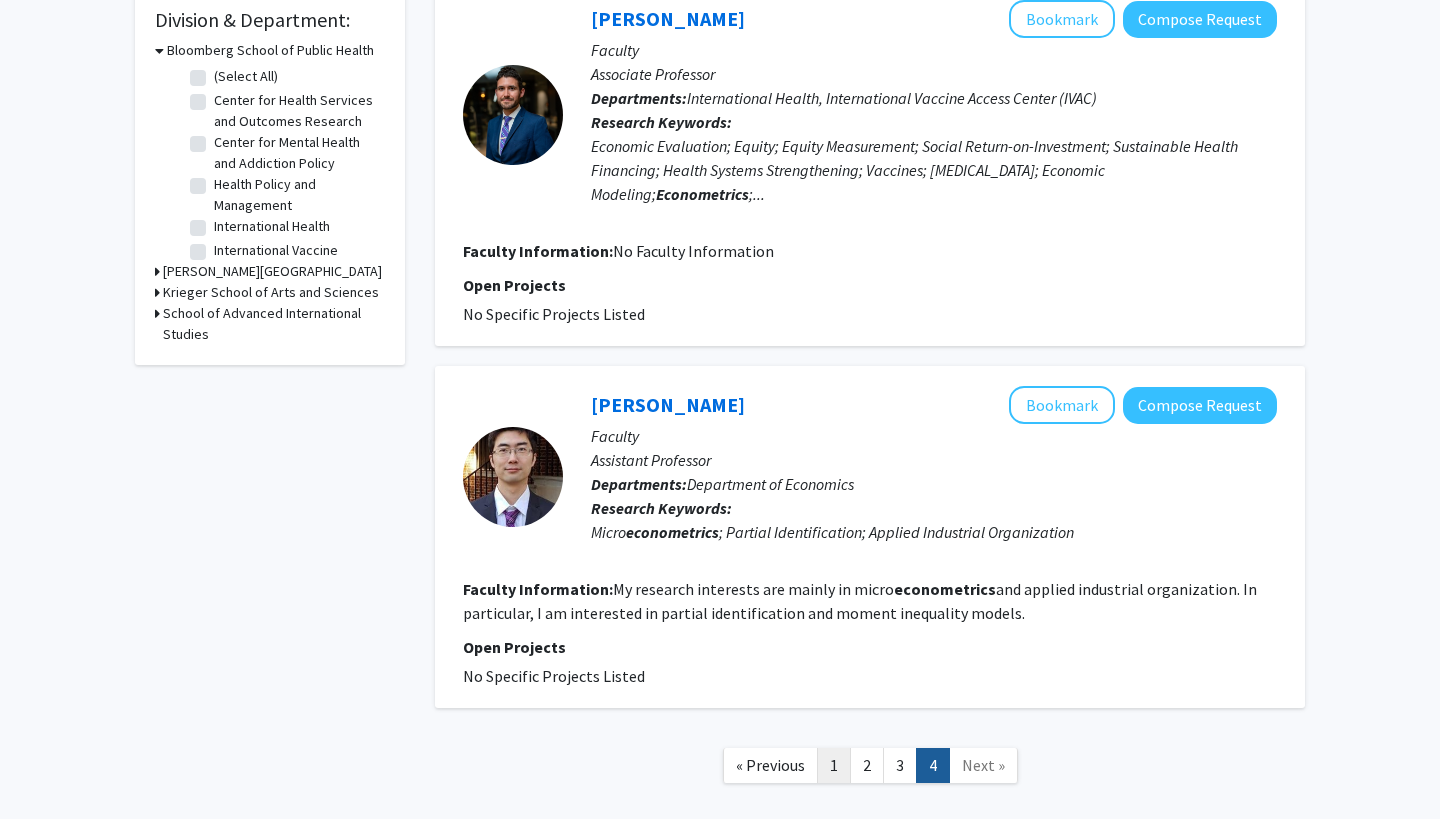 click on "1" 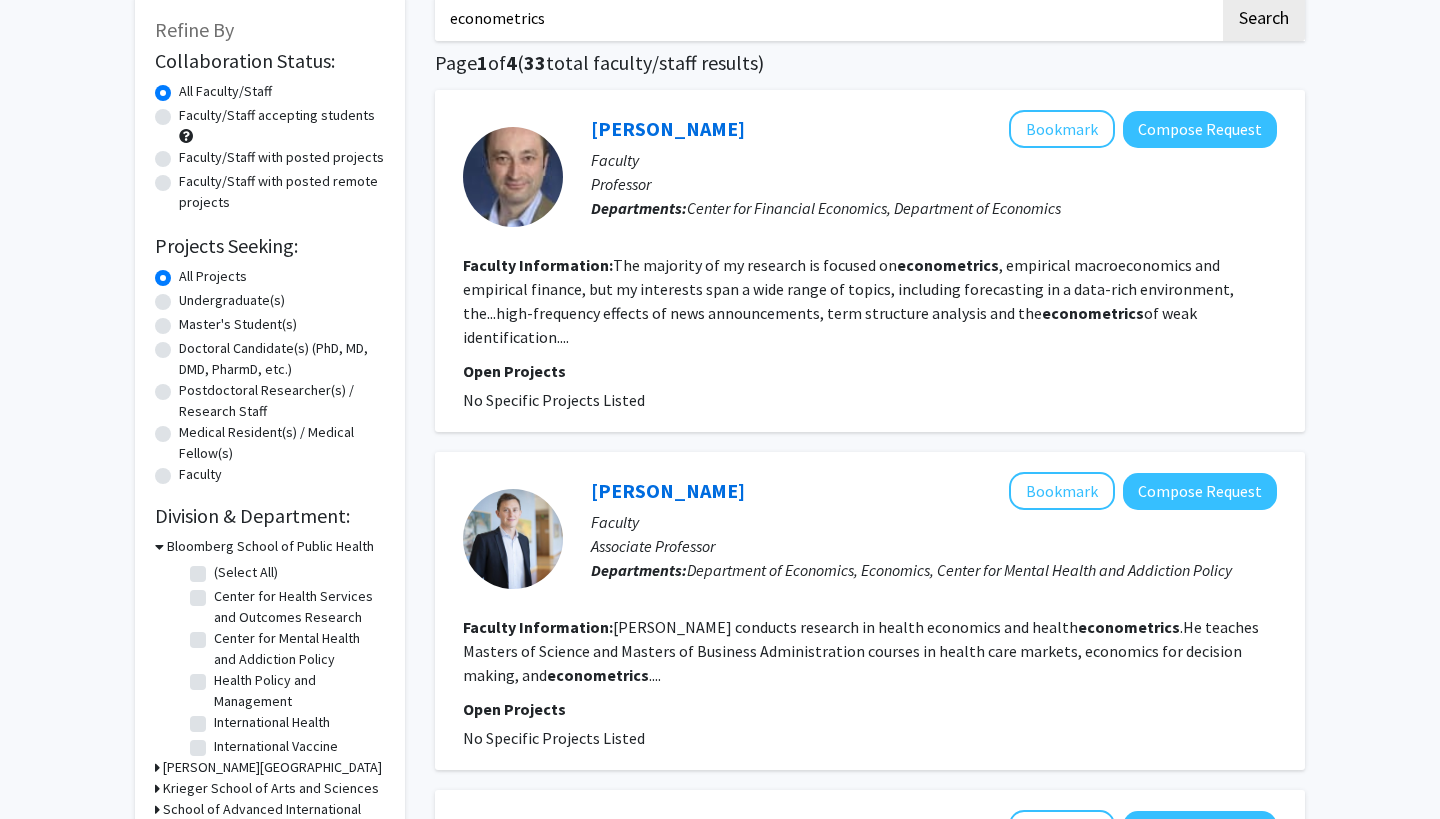 scroll, scrollTop: 113, scrollLeft: 0, axis: vertical 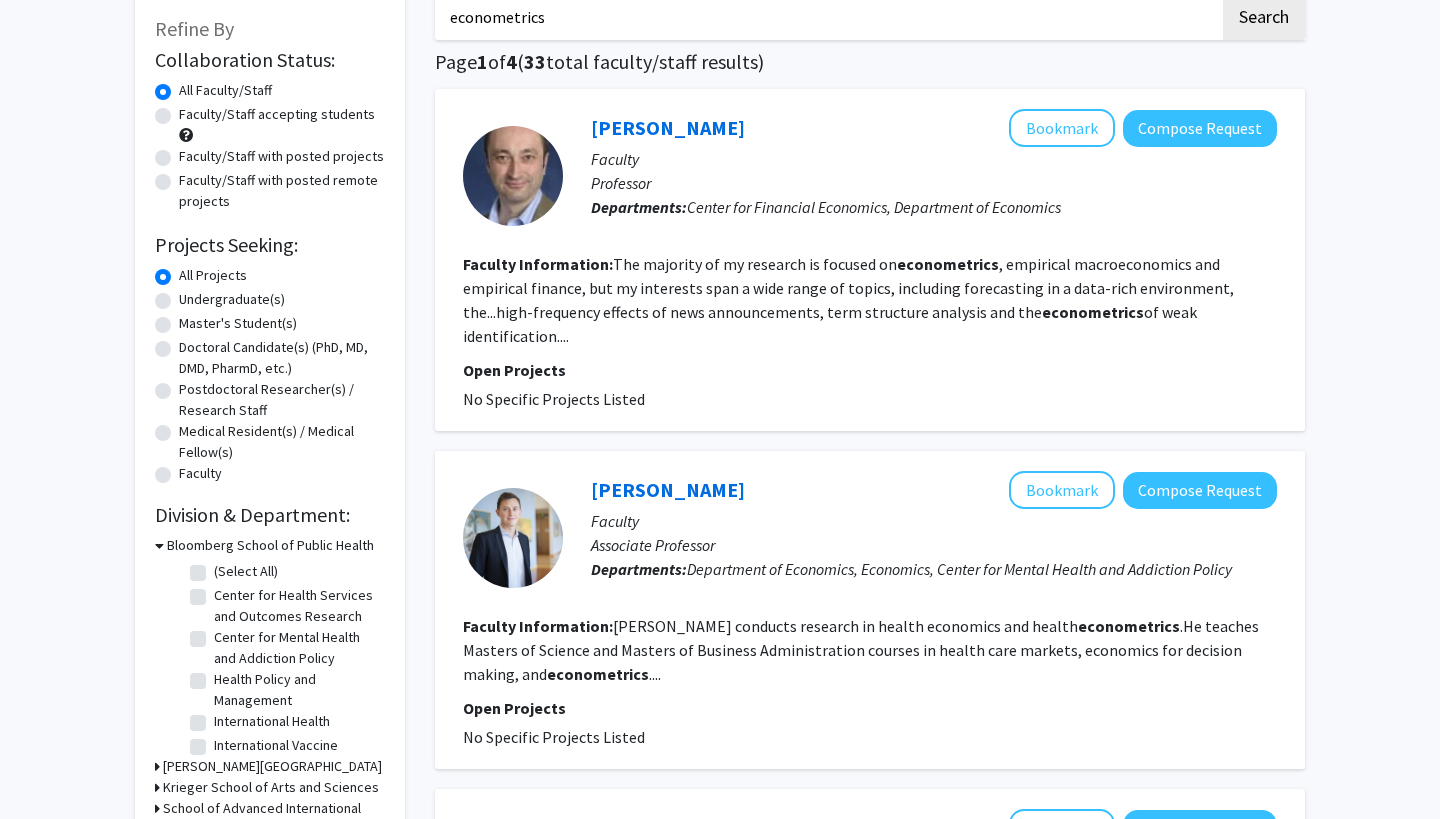 click on "Faculty/Staff with posted projects" 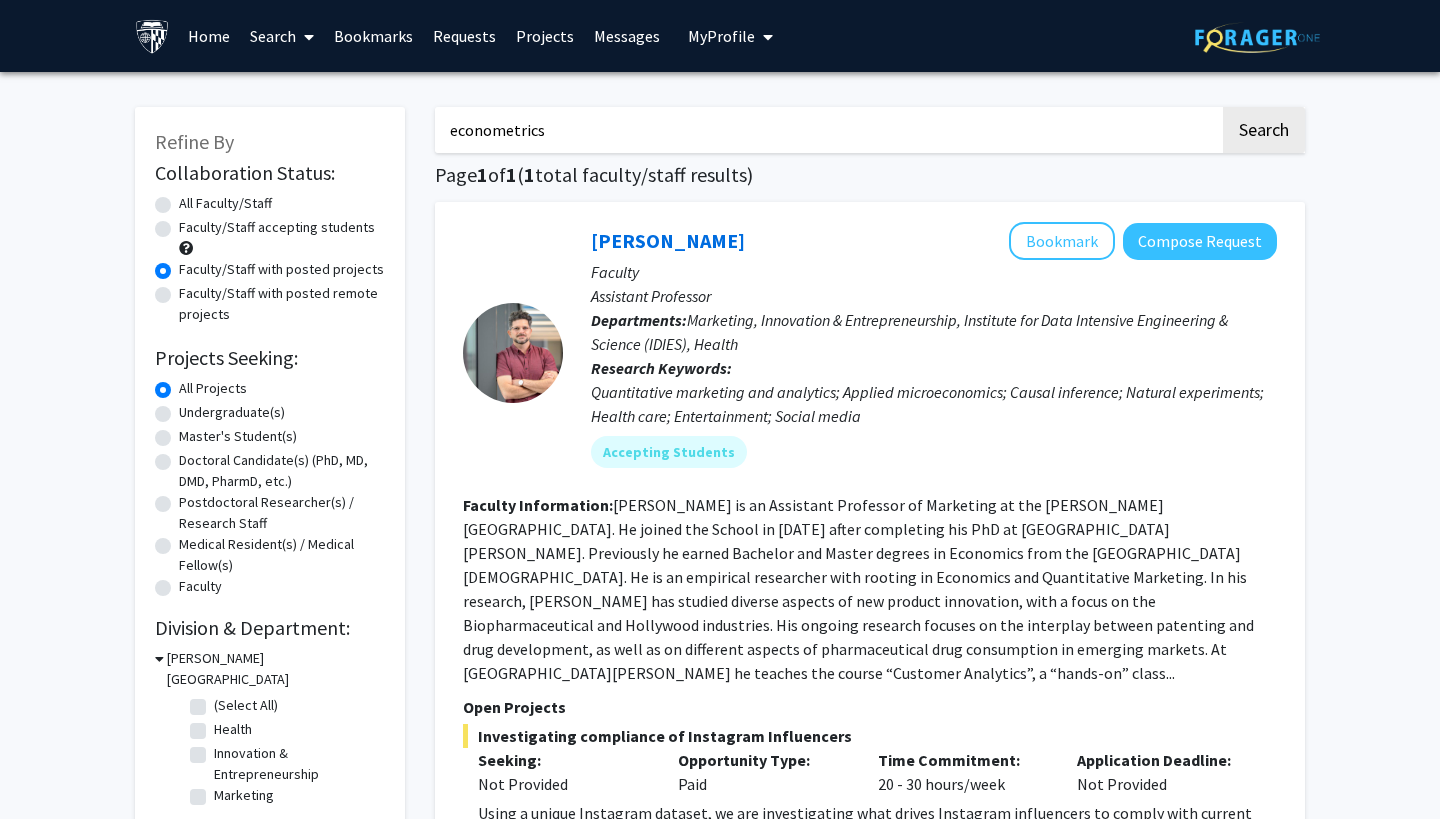 scroll, scrollTop: 0, scrollLeft: 0, axis: both 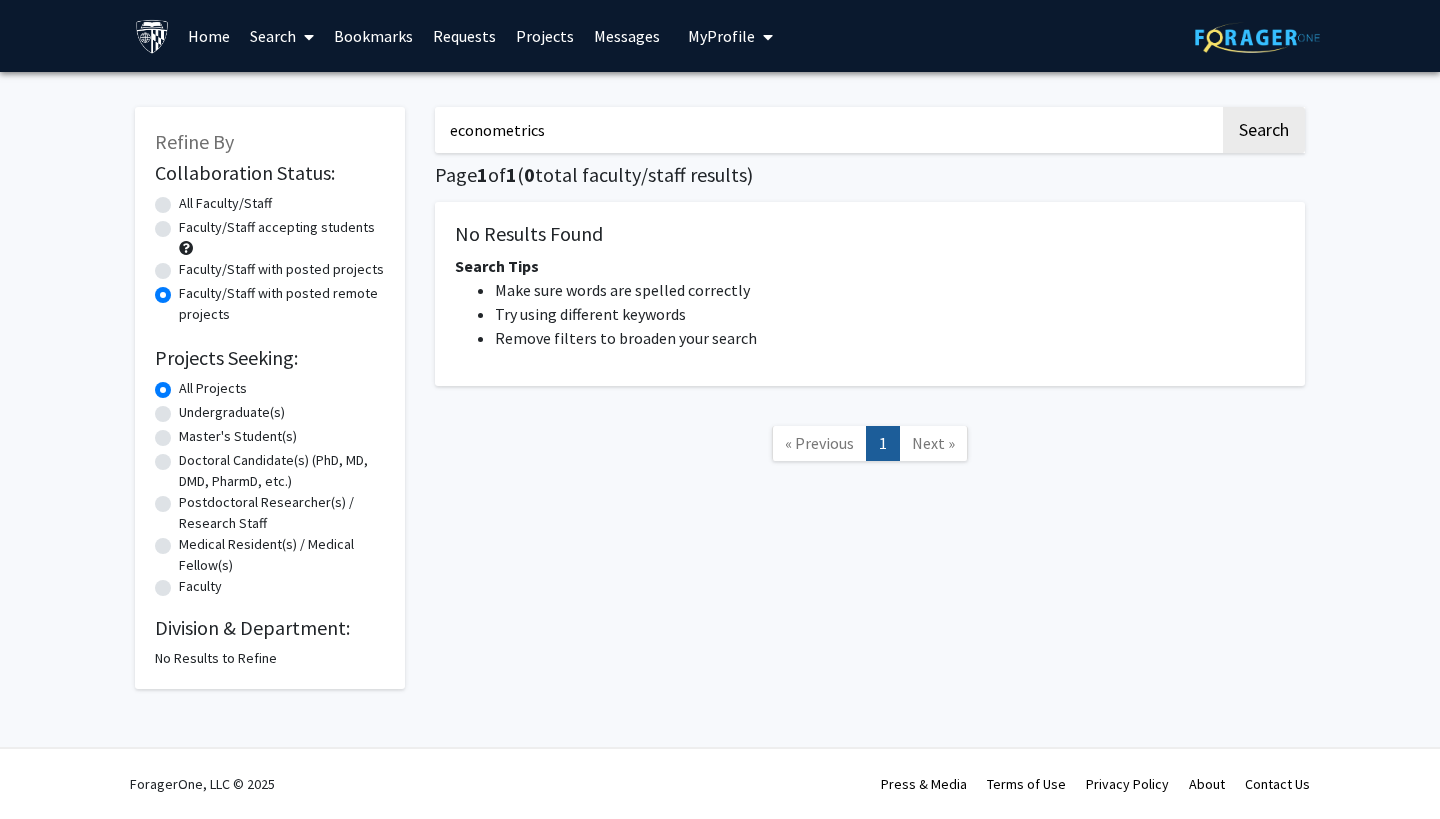 click on "Faculty/Staff accepting students" 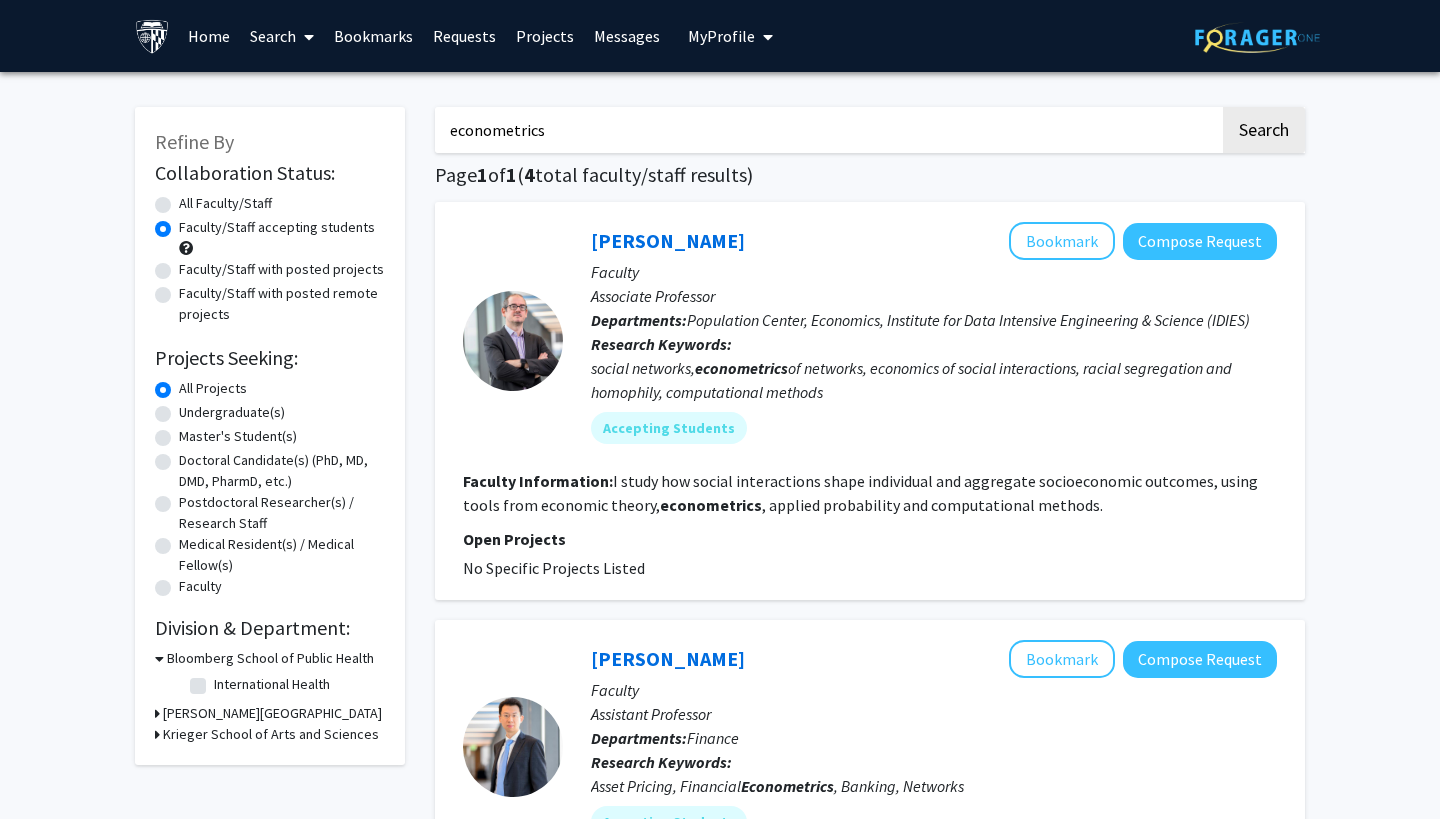 scroll, scrollTop: 0, scrollLeft: 0, axis: both 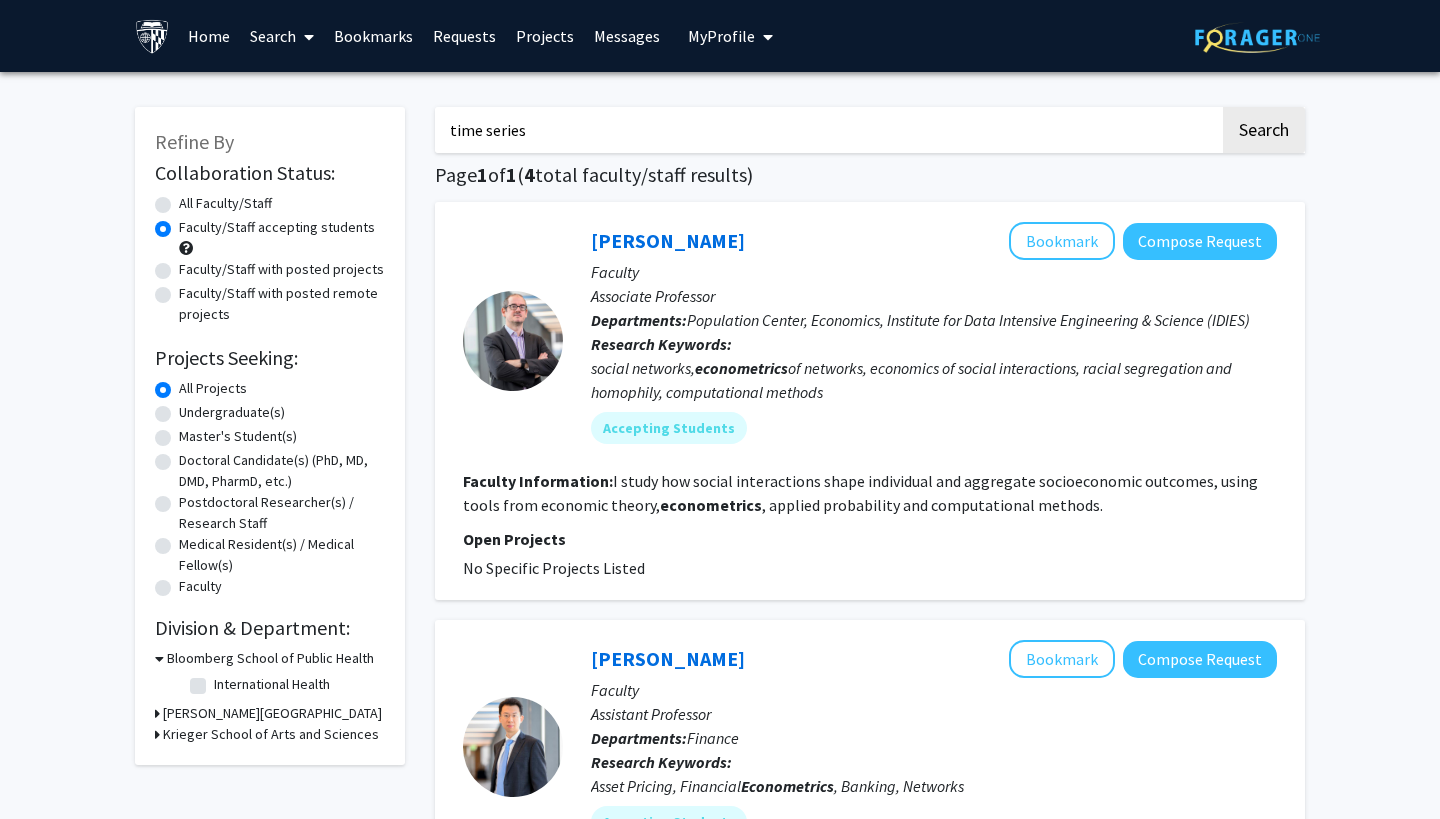 type on "time series" 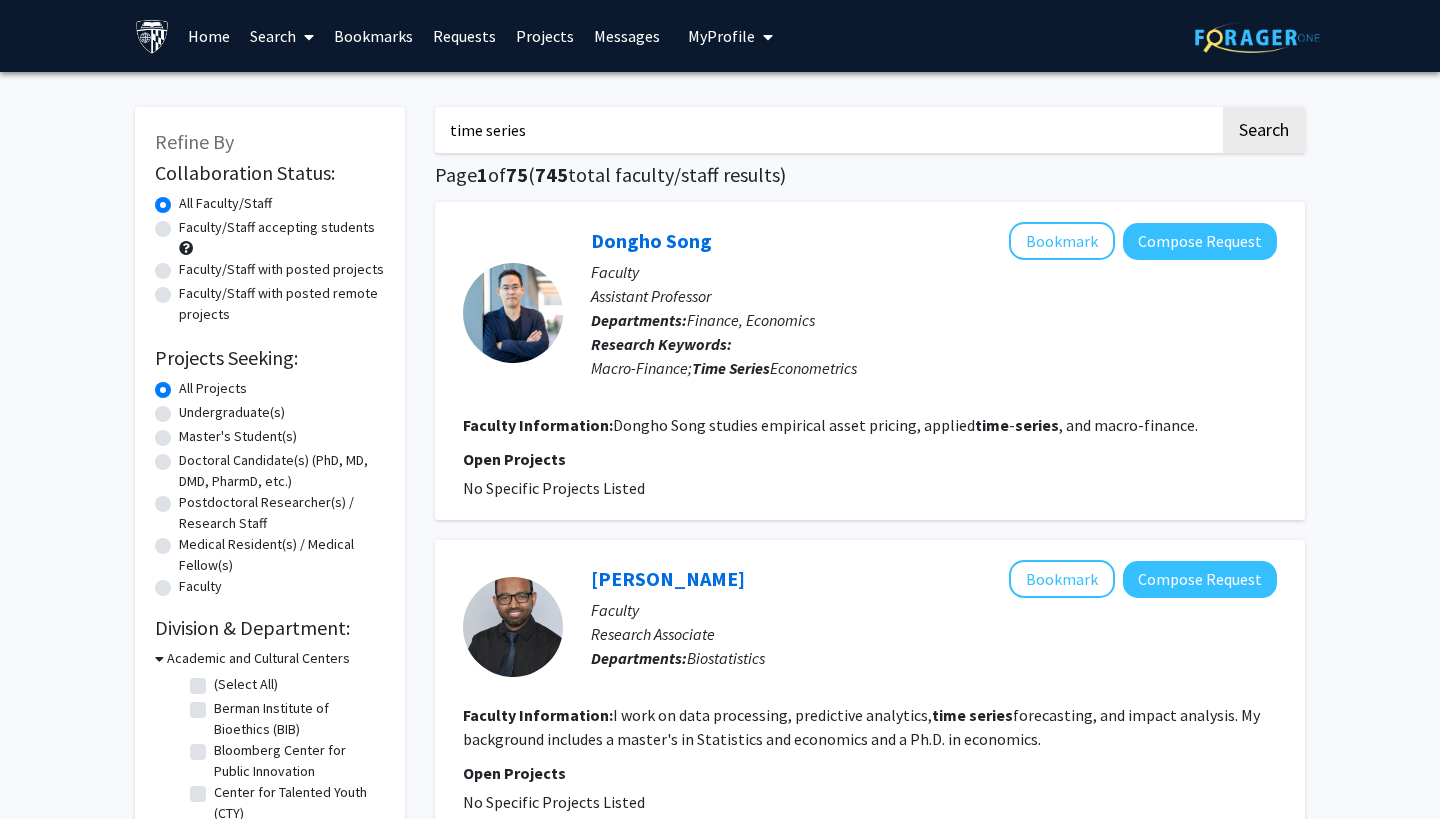 click on "Faculty/Staff accepting students" 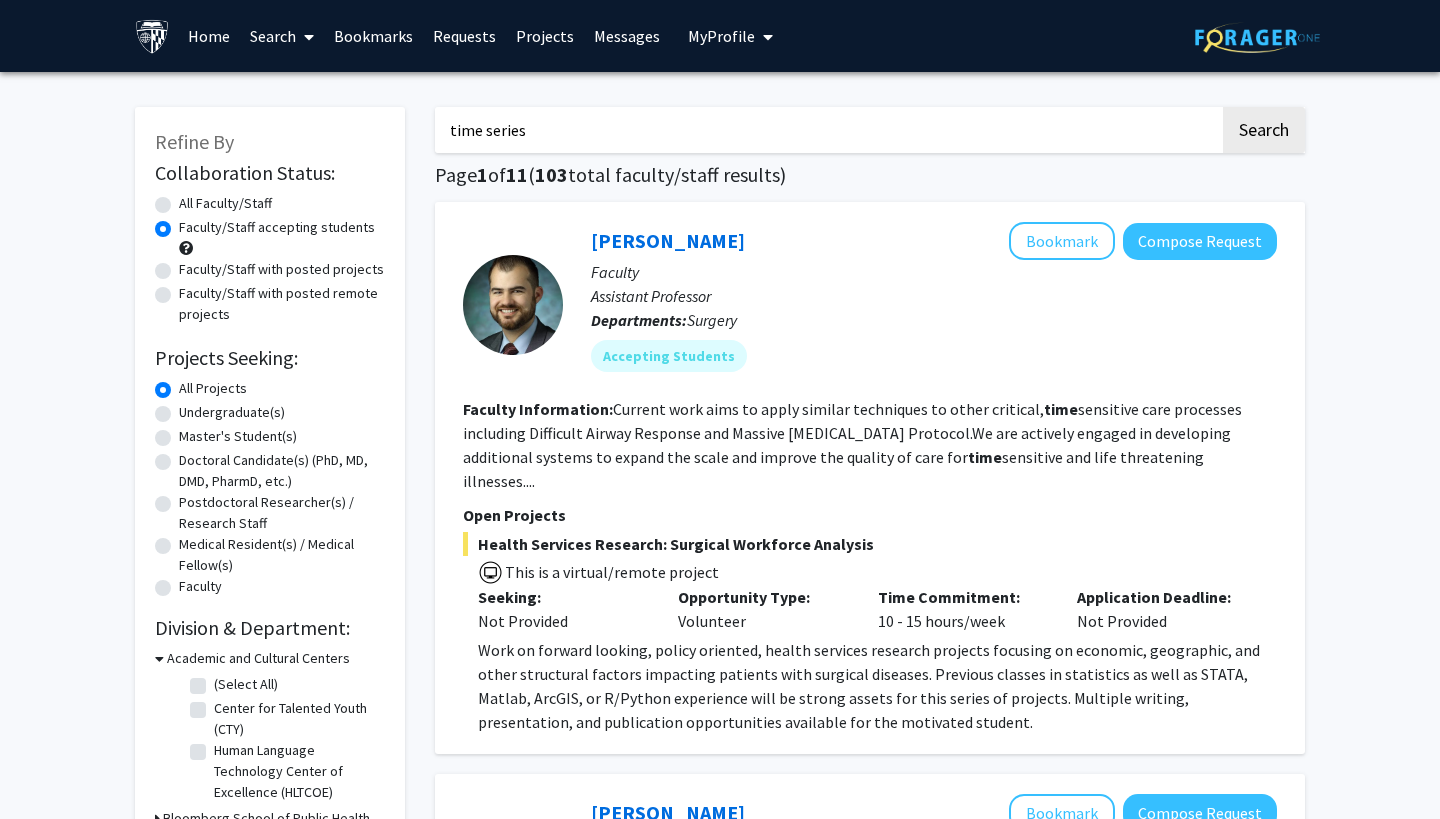 scroll, scrollTop: 0, scrollLeft: 0, axis: both 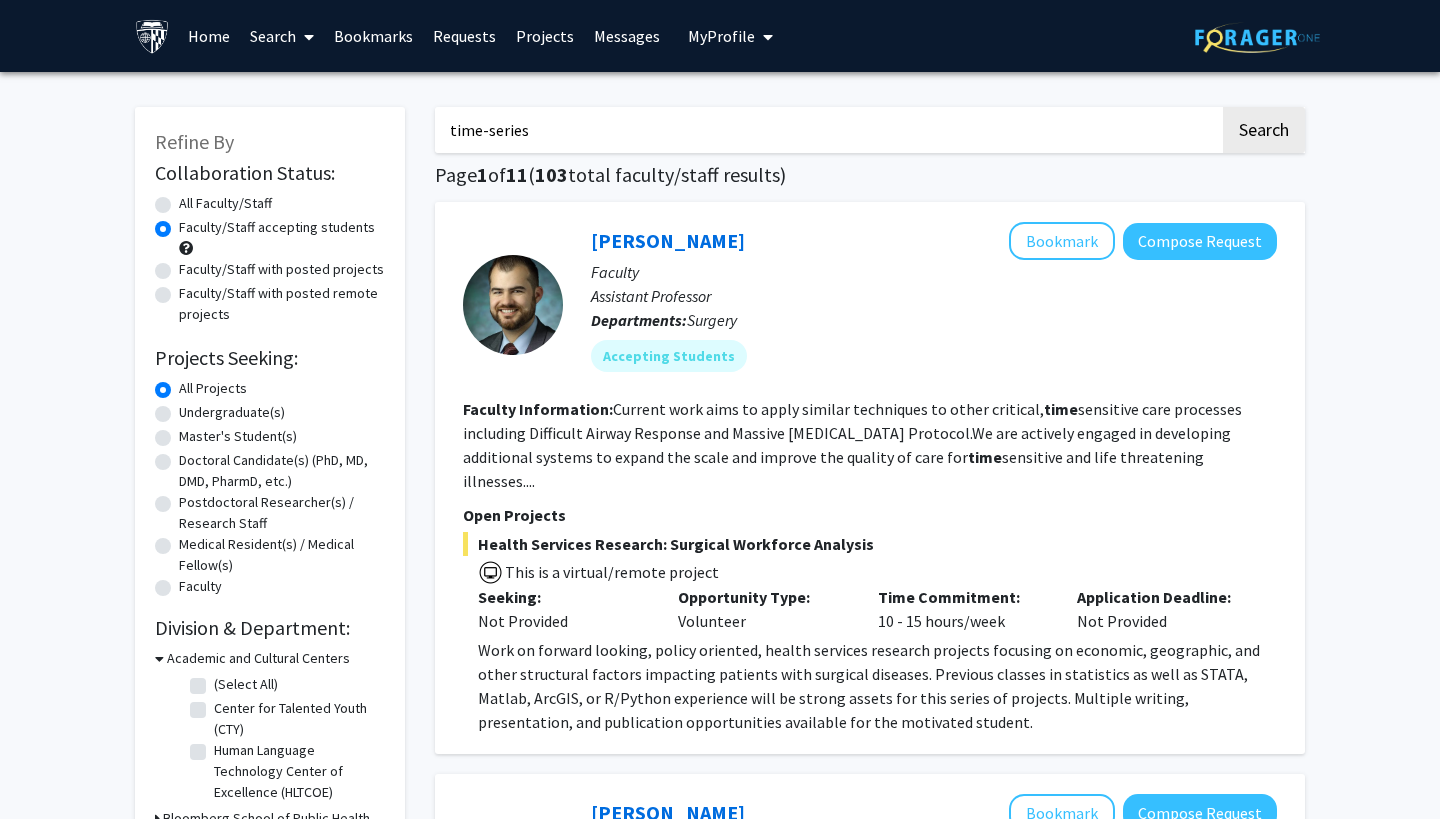 type on "time-series" 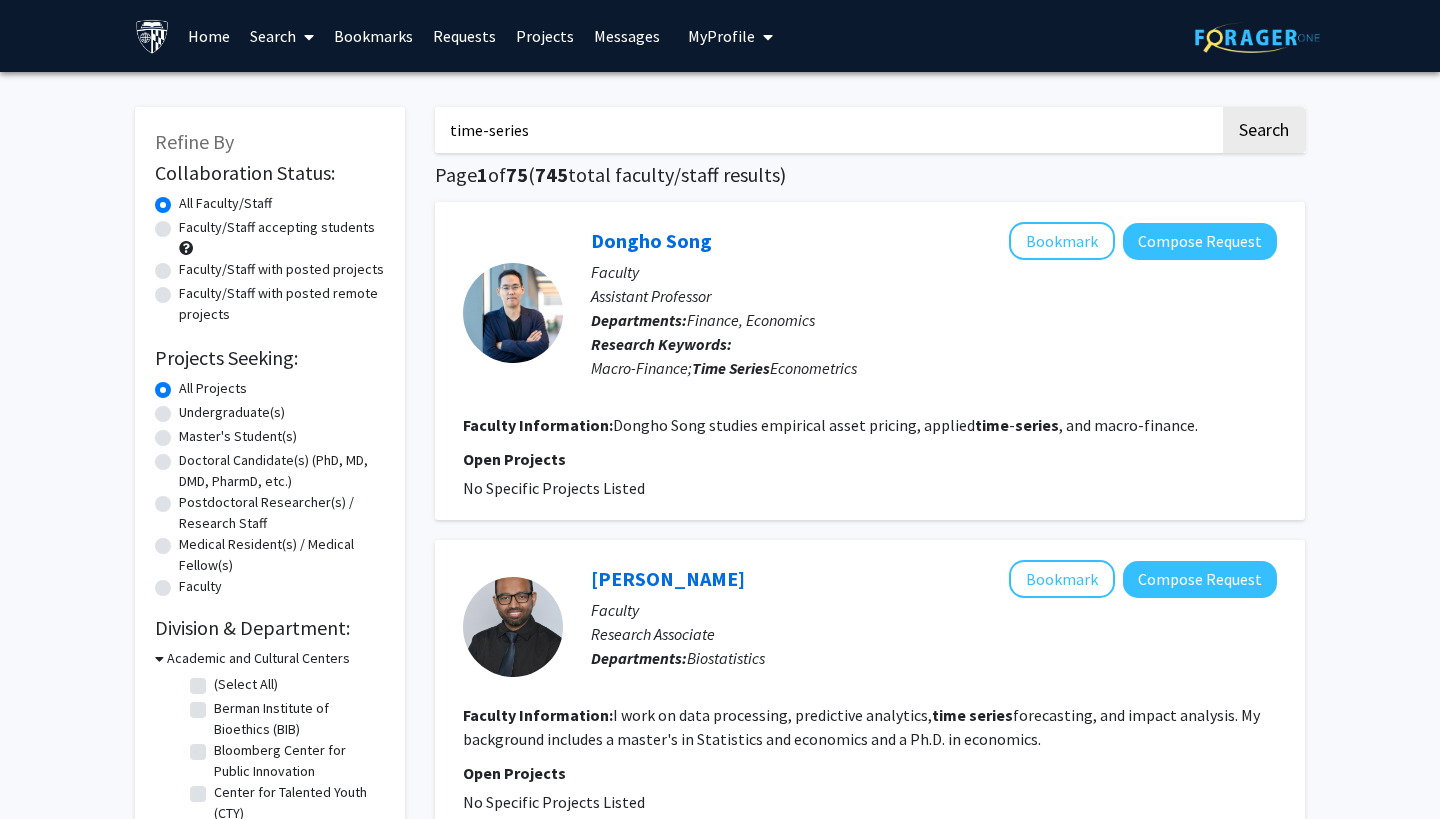 click on "Faculty/Staff accepting students" 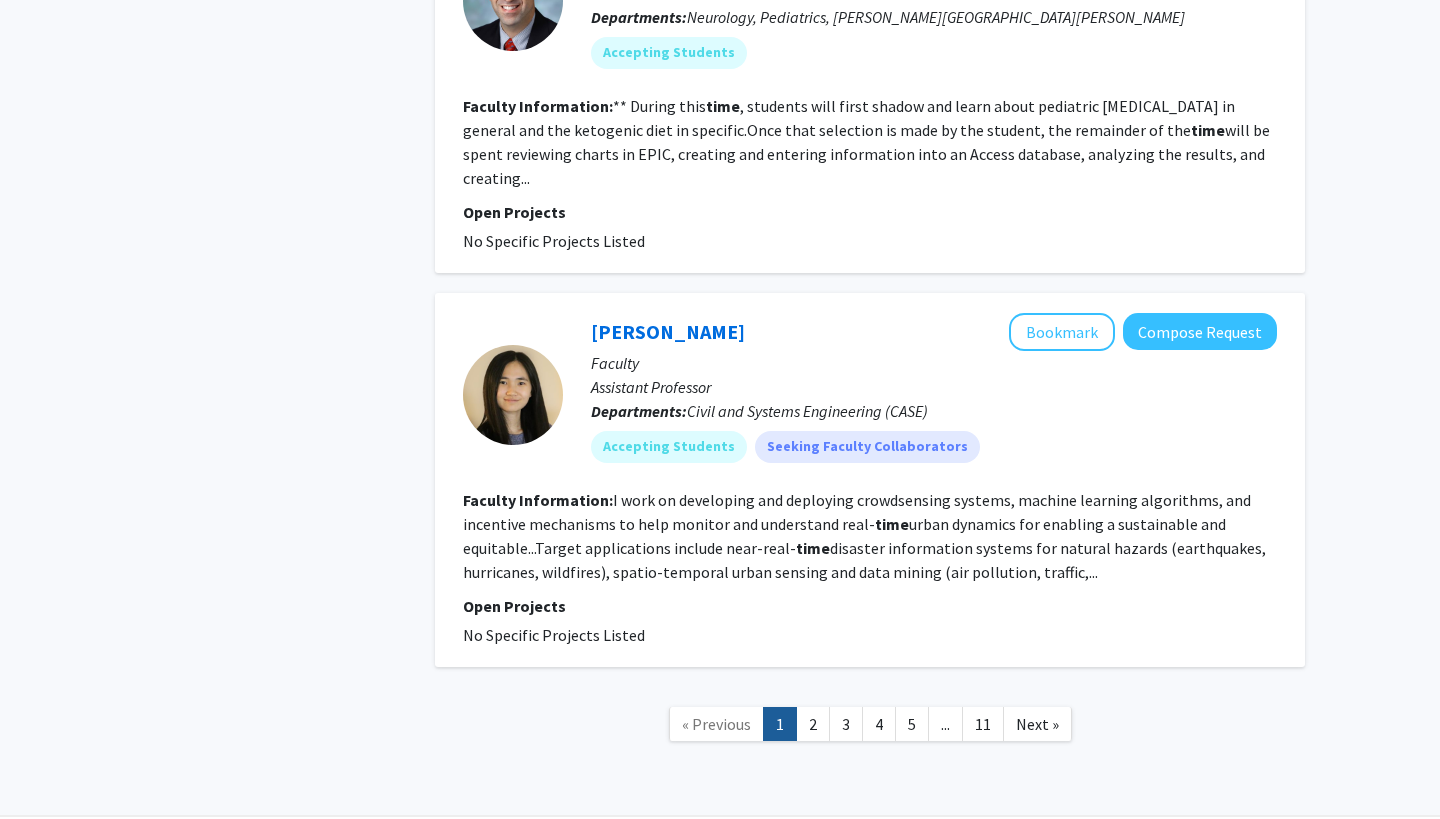 scroll, scrollTop: 3970, scrollLeft: 0, axis: vertical 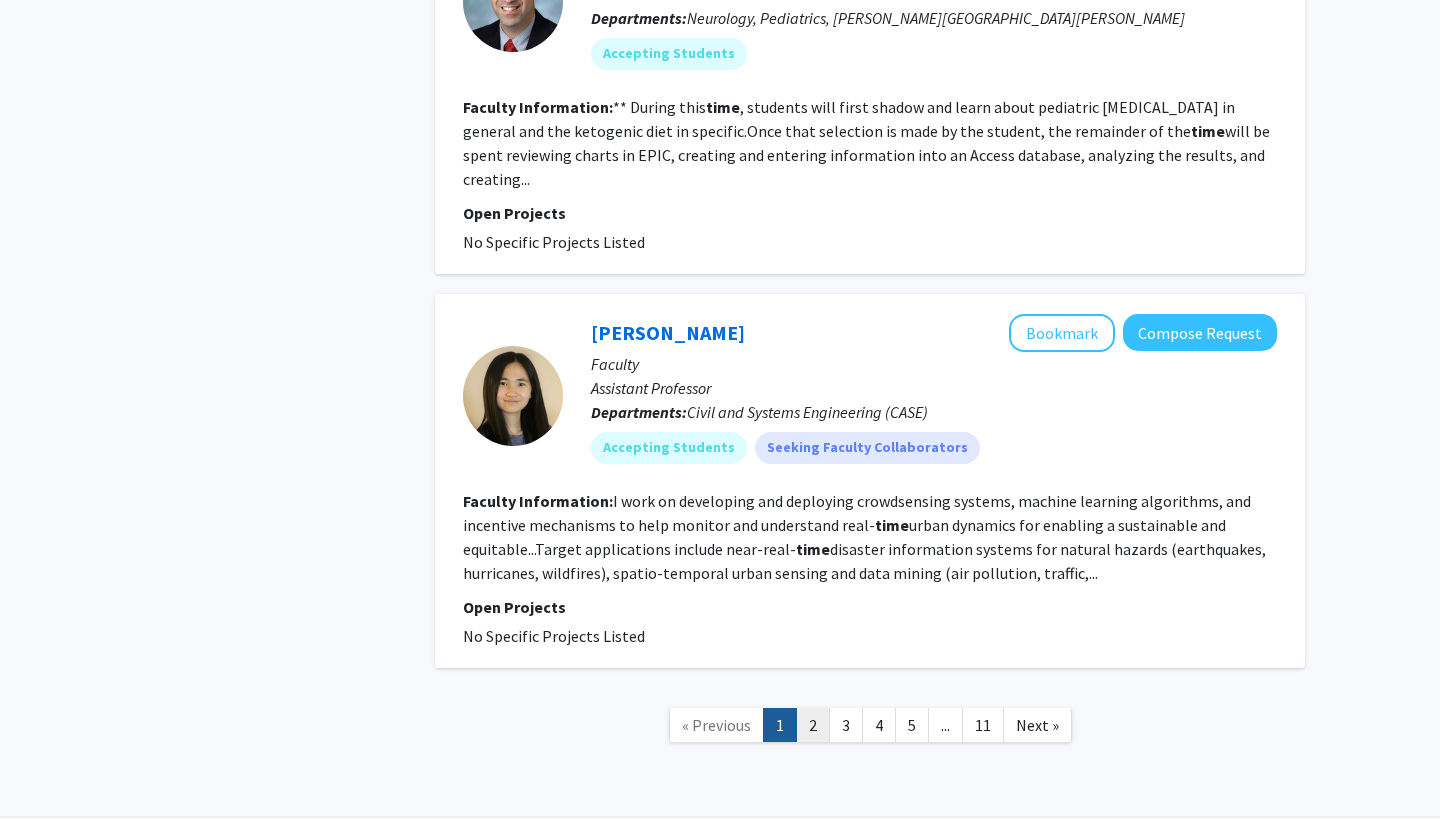 click on "2" 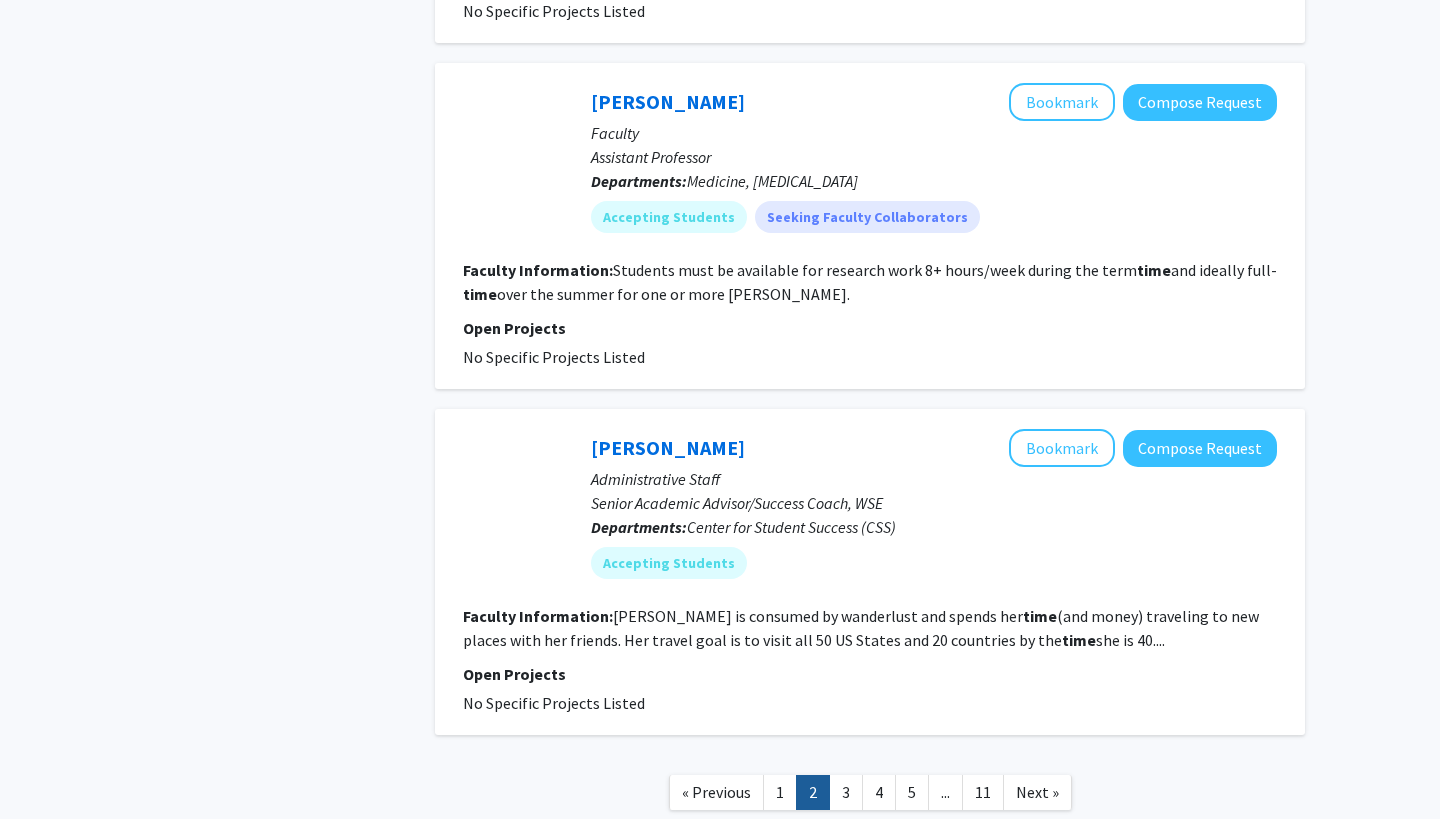 scroll, scrollTop: 3499, scrollLeft: 0, axis: vertical 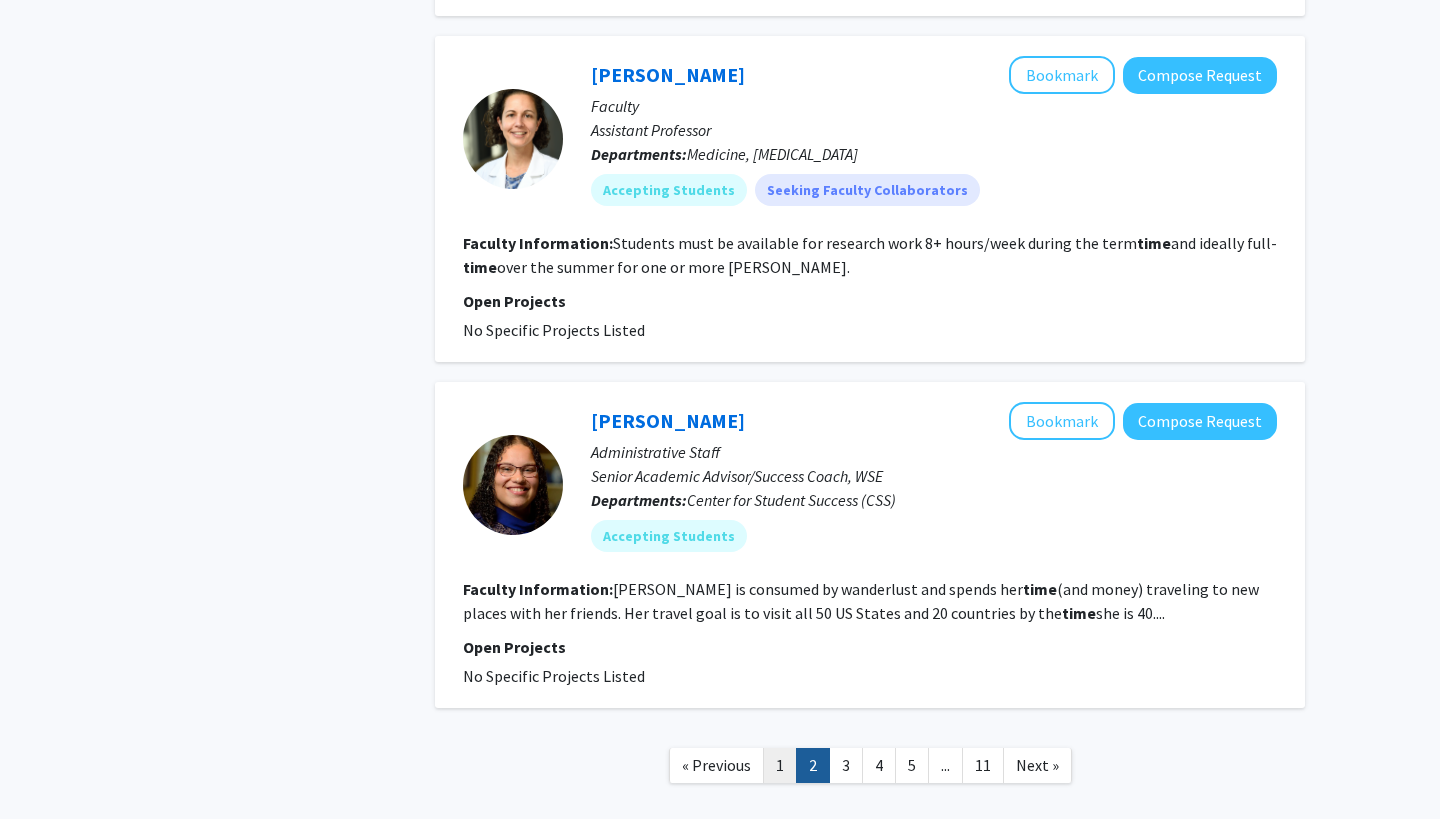 click on "1" 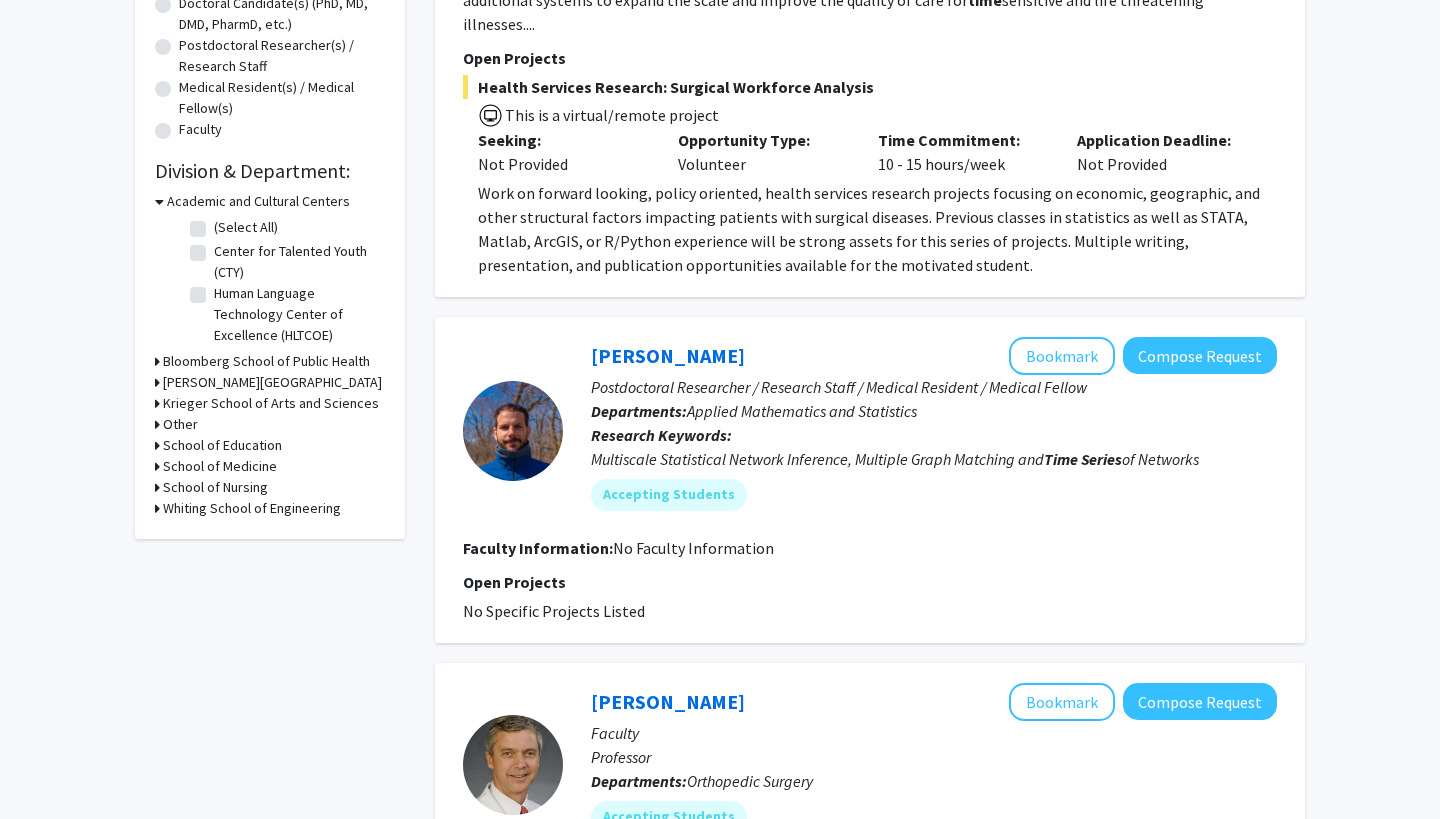 scroll, scrollTop: 583, scrollLeft: 0, axis: vertical 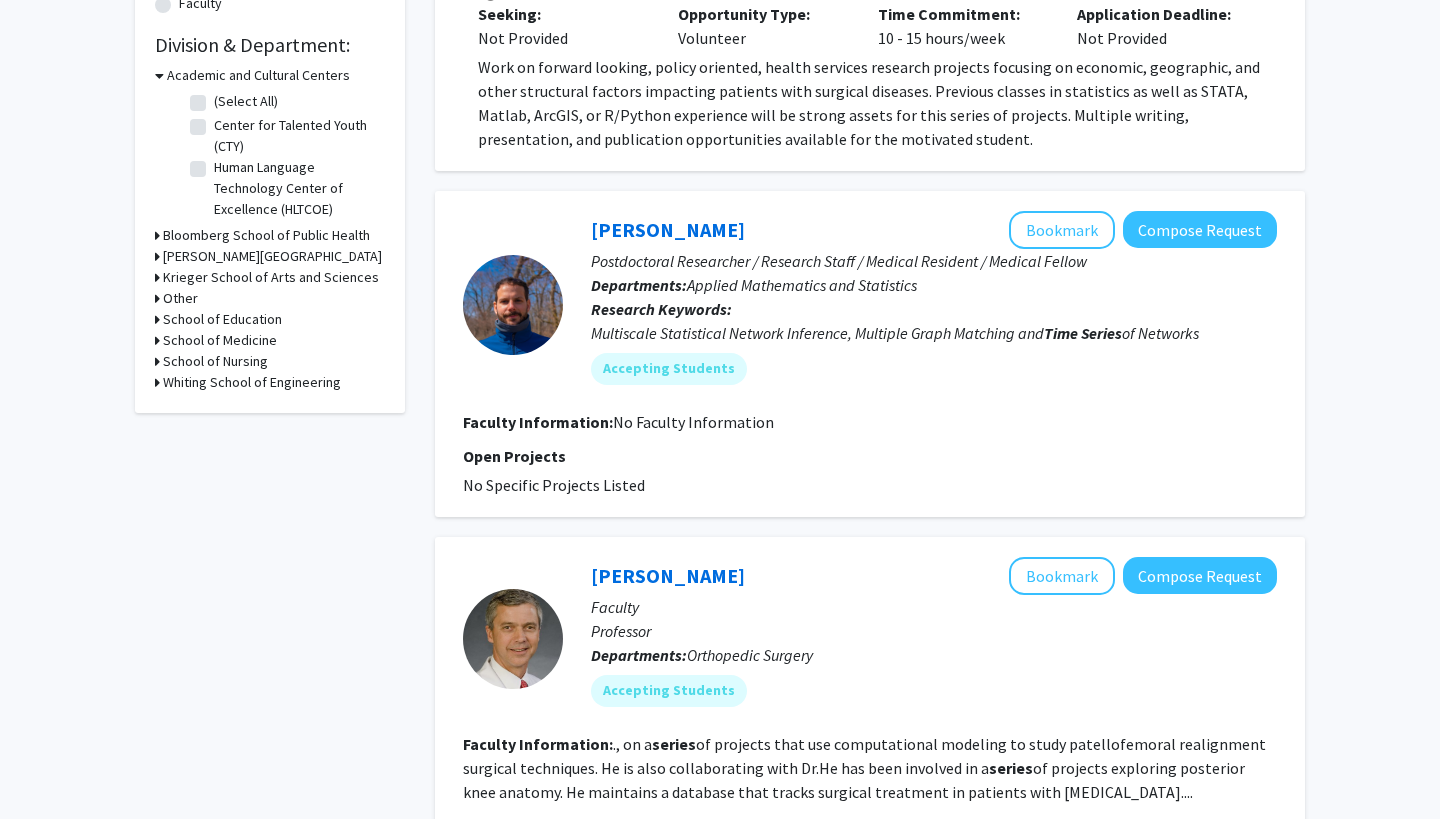 drag, startPoint x: 807, startPoint y: 205, endPoint x: 570, endPoint y: 215, distance: 237.21088 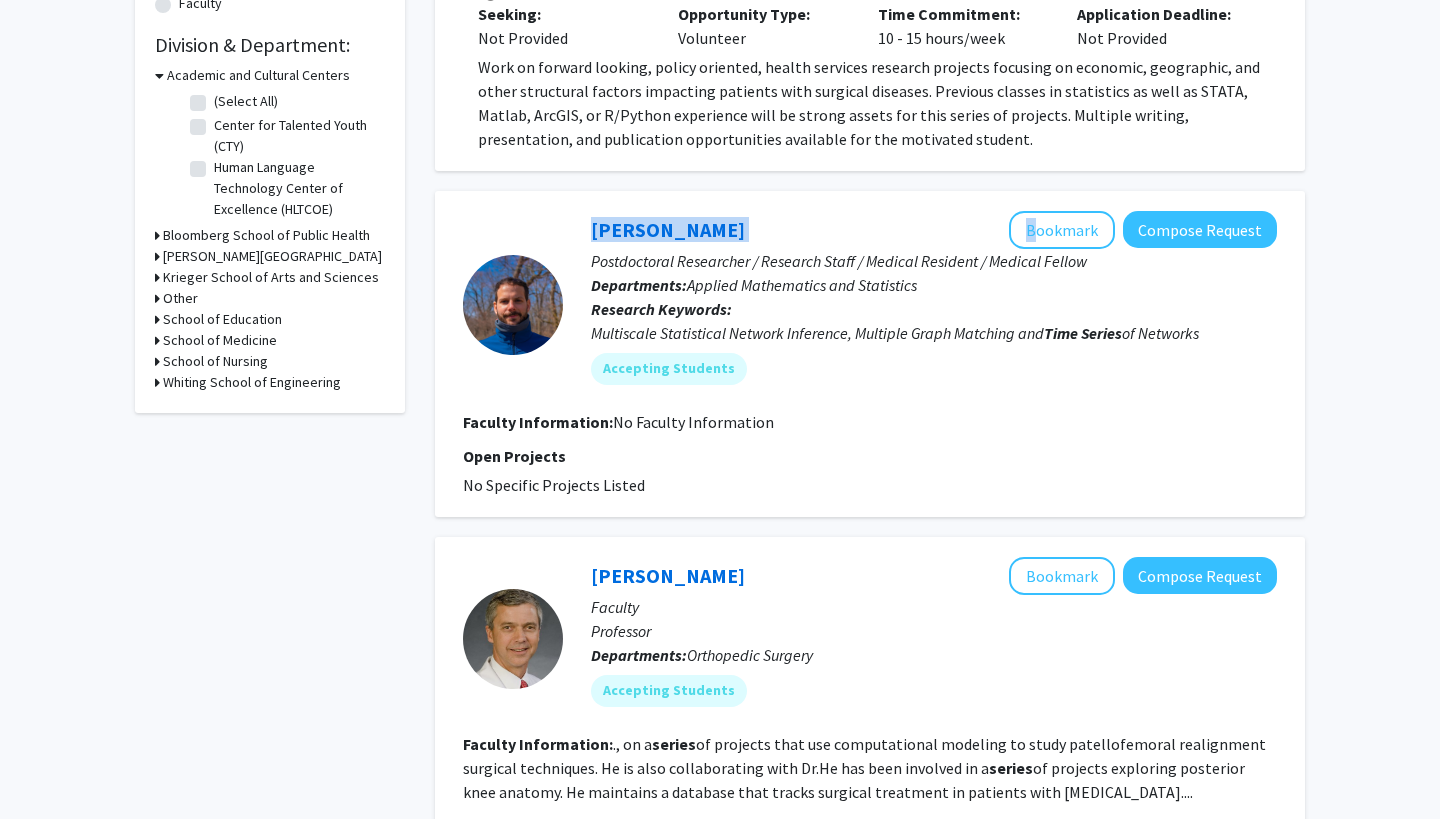 drag, startPoint x: 570, startPoint y: 215, endPoint x: 535, endPoint y: 208, distance: 35.69314 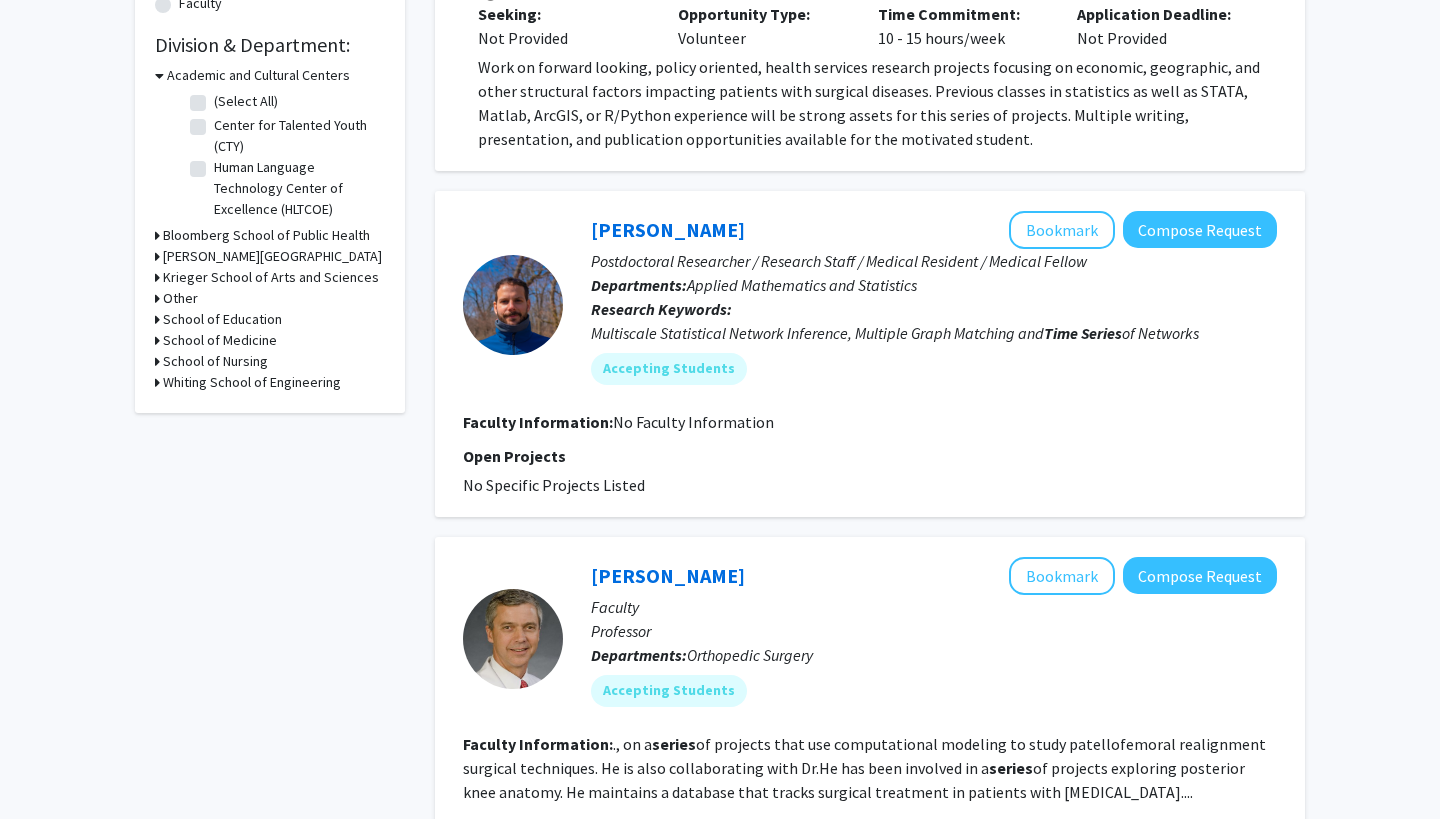 drag, startPoint x: 841, startPoint y: 195, endPoint x: 796, endPoint y: 213, distance: 48.466484 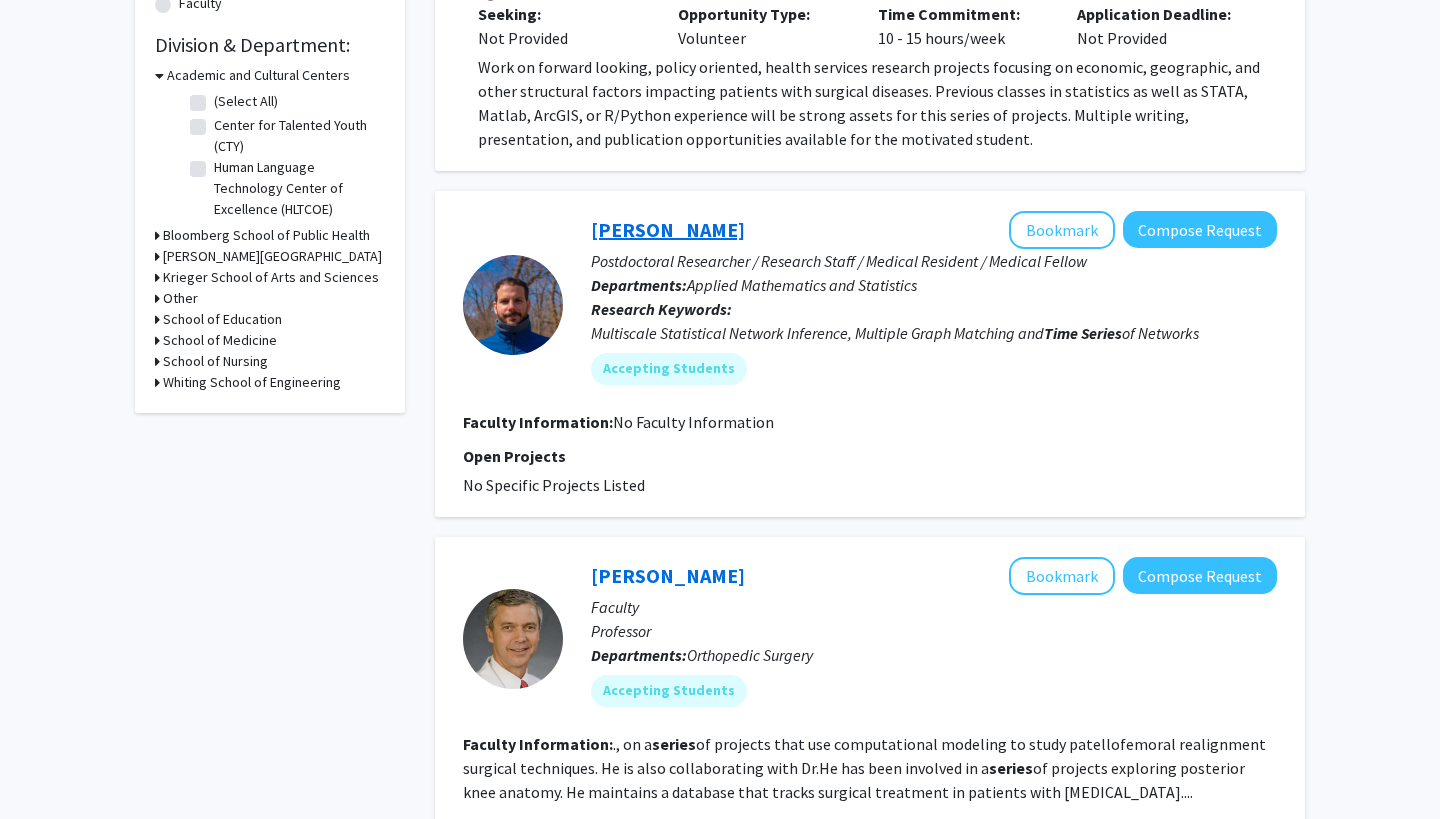 click on "Konstantinos Pantazis" 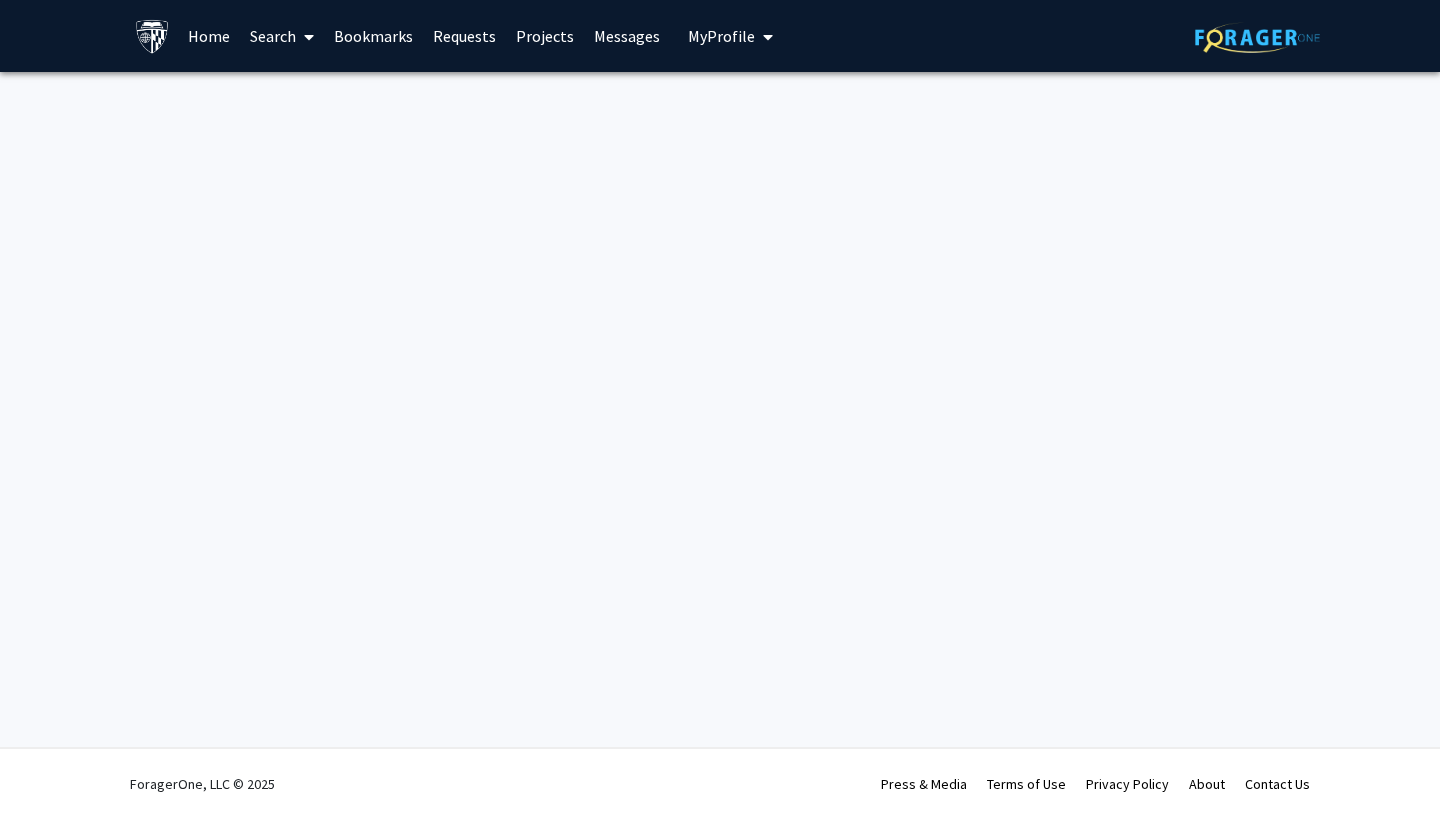 scroll, scrollTop: 0, scrollLeft: 0, axis: both 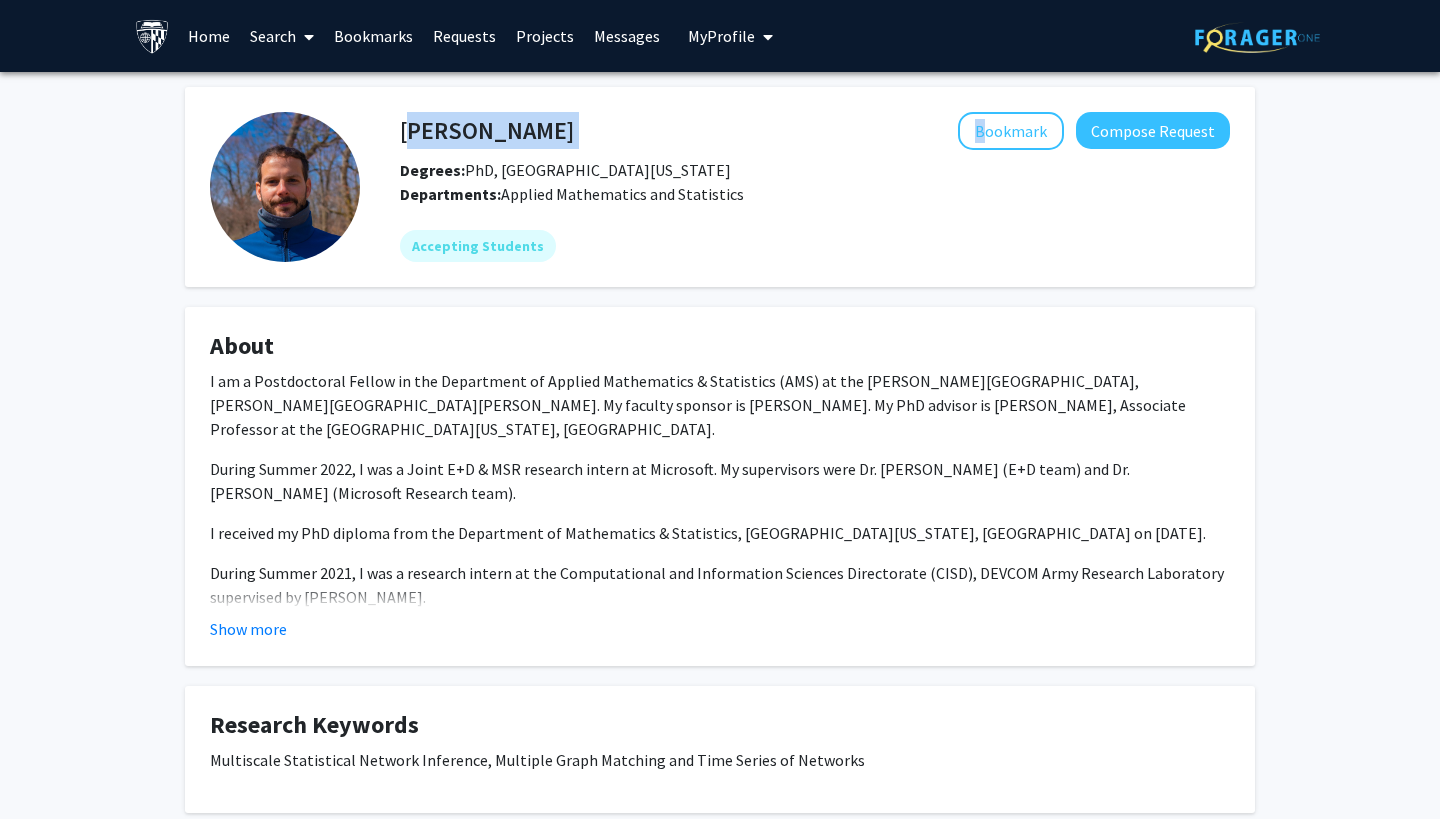 drag, startPoint x: 400, startPoint y: 127, endPoint x: 694, endPoint y: 132, distance: 294.0425 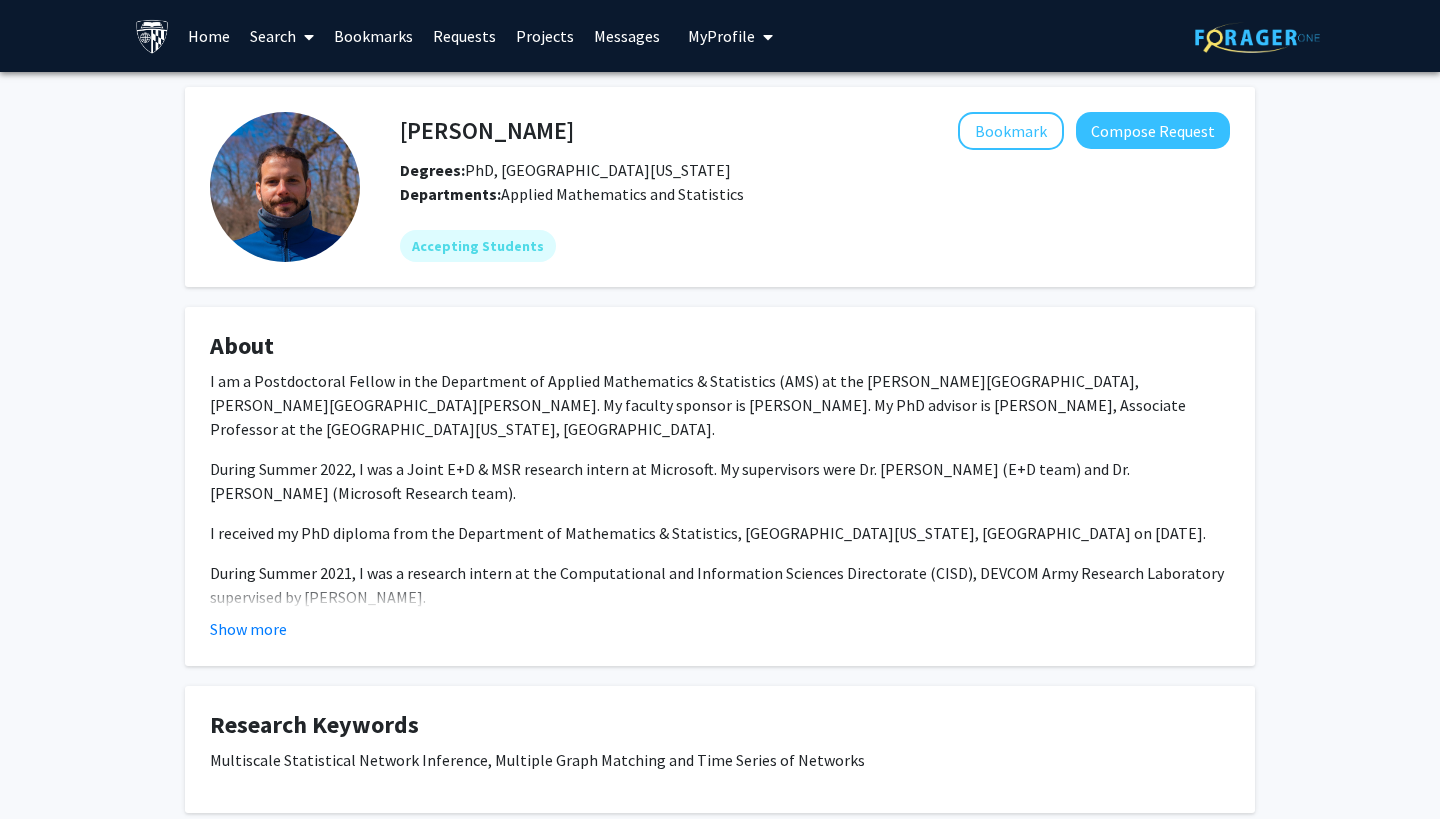 click on "I am a Postdoctoral Fellow in the Department of Applied Mathematics & Statistics (AMS) at the Whiting School of Engineering, Johns Hopkins University. My faculty sponsor is Professor Carey Priebe. My PhD advisor is Vince Lyzinski, Associate Professor at the University of Maryland, College Park." 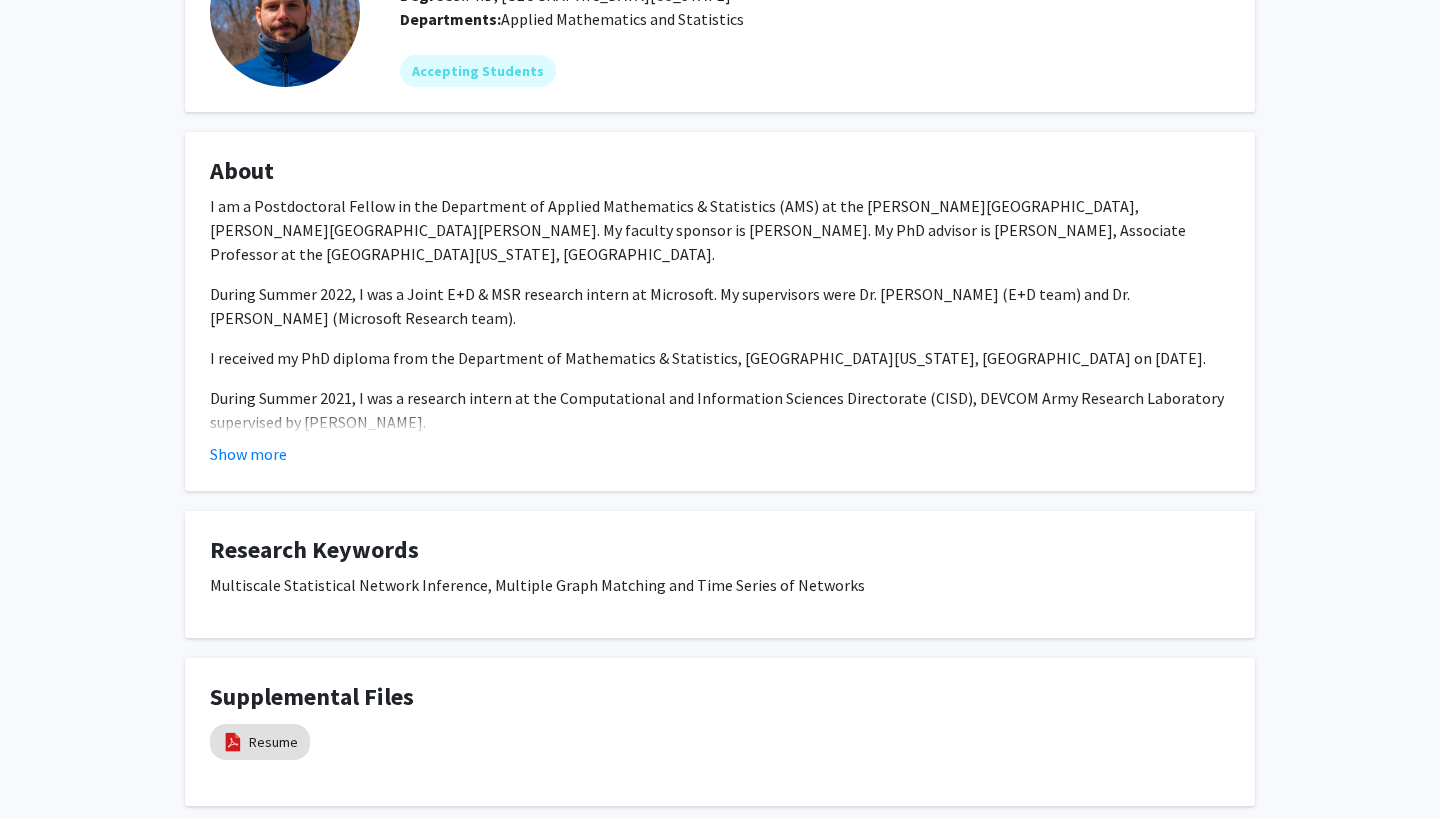 scroll, scrollTop: 178, scrollLeft: 0, axis: vertical 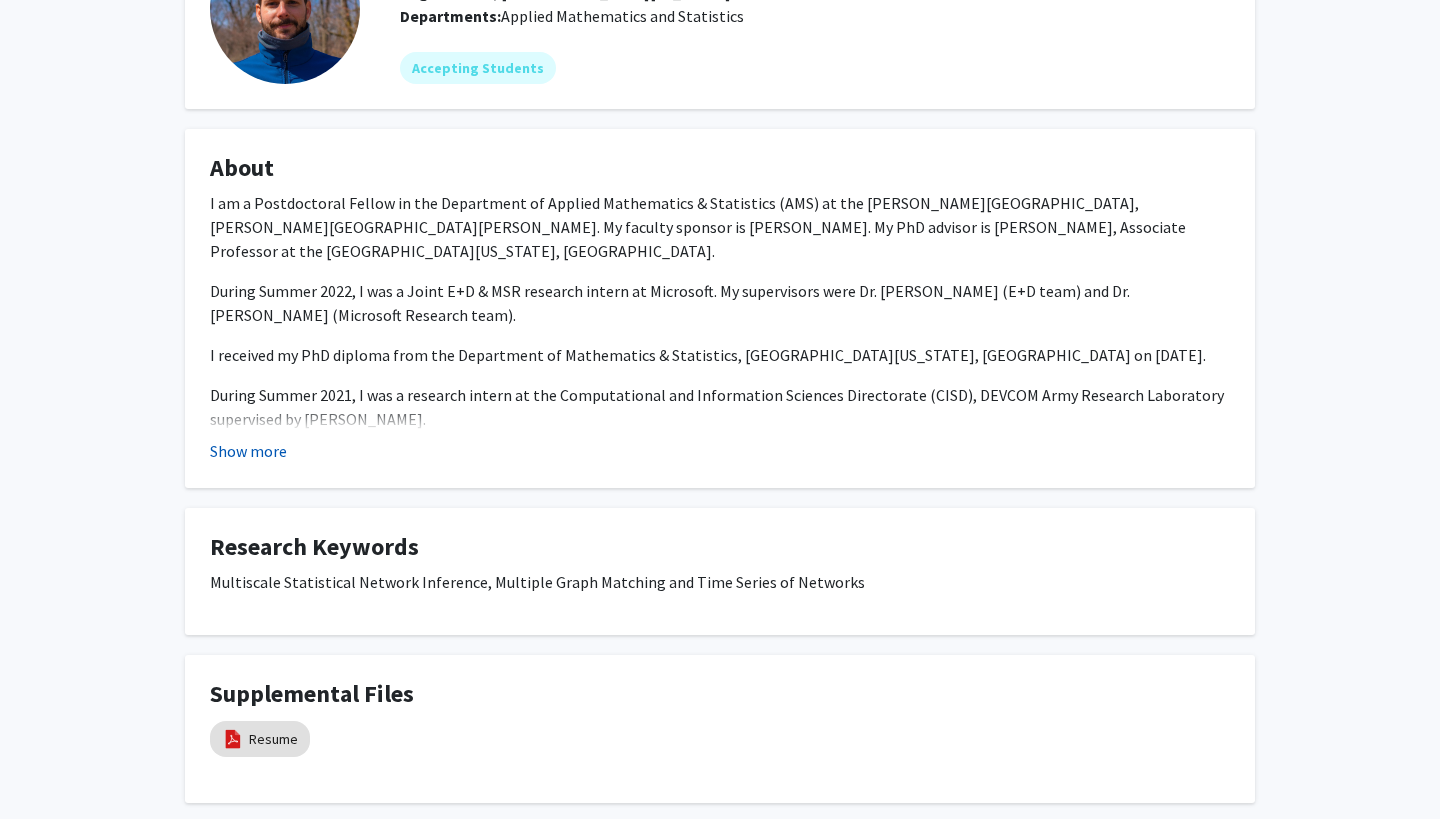 click on "Show more" 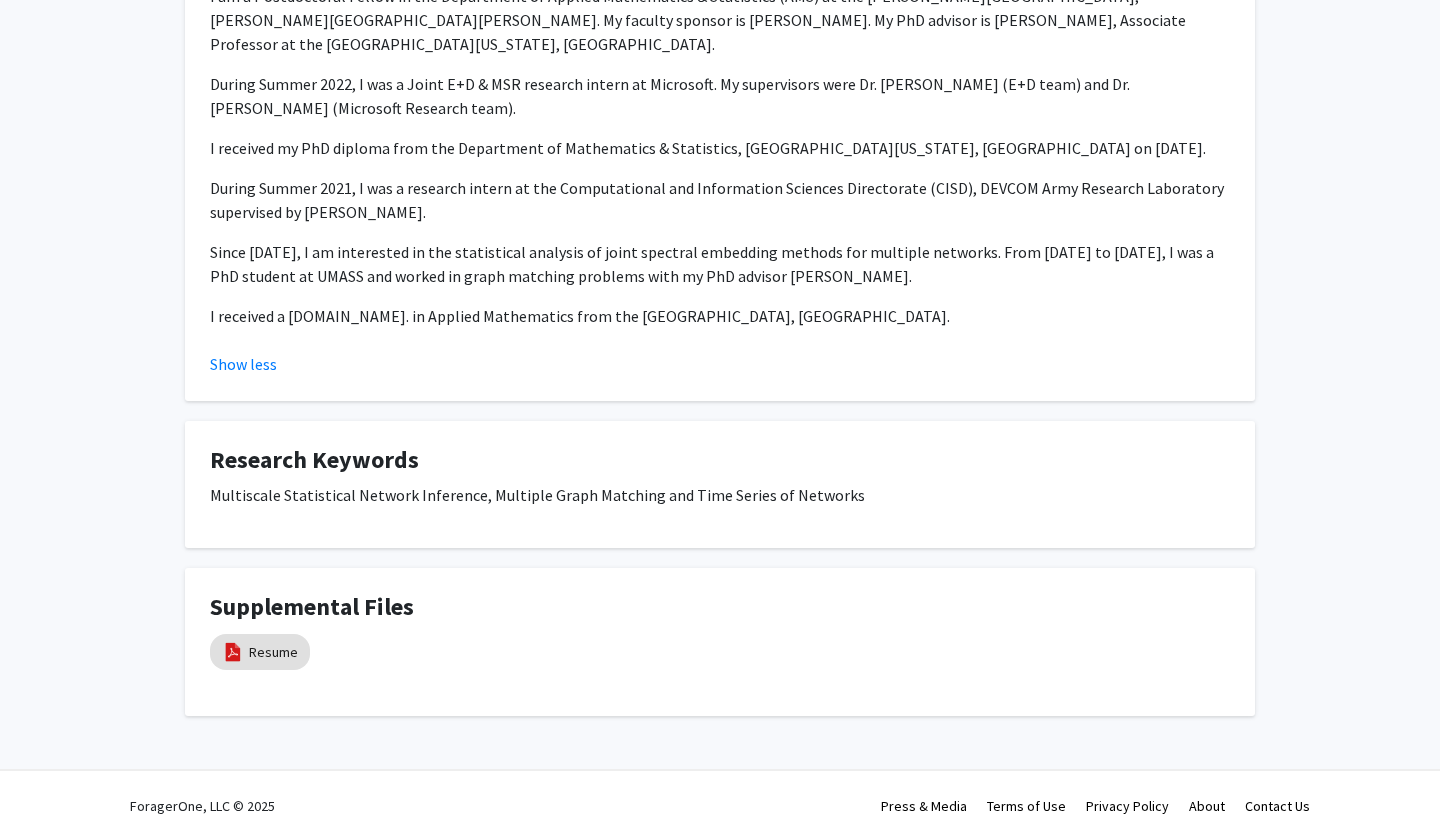 scroll, scrollTop: 384, scrollLeft: 0, axis: vertical 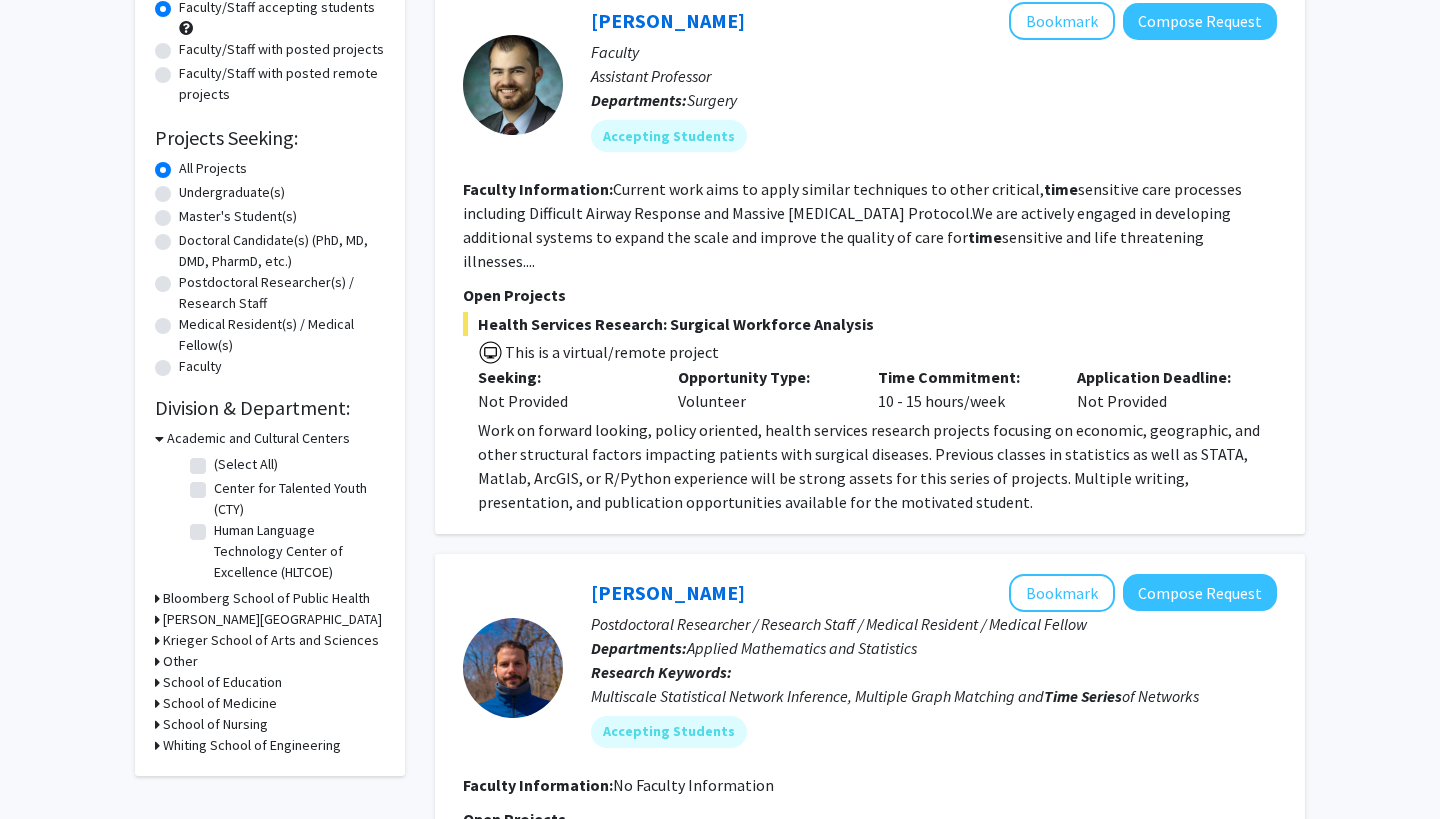 click on "Master's Student(s)" 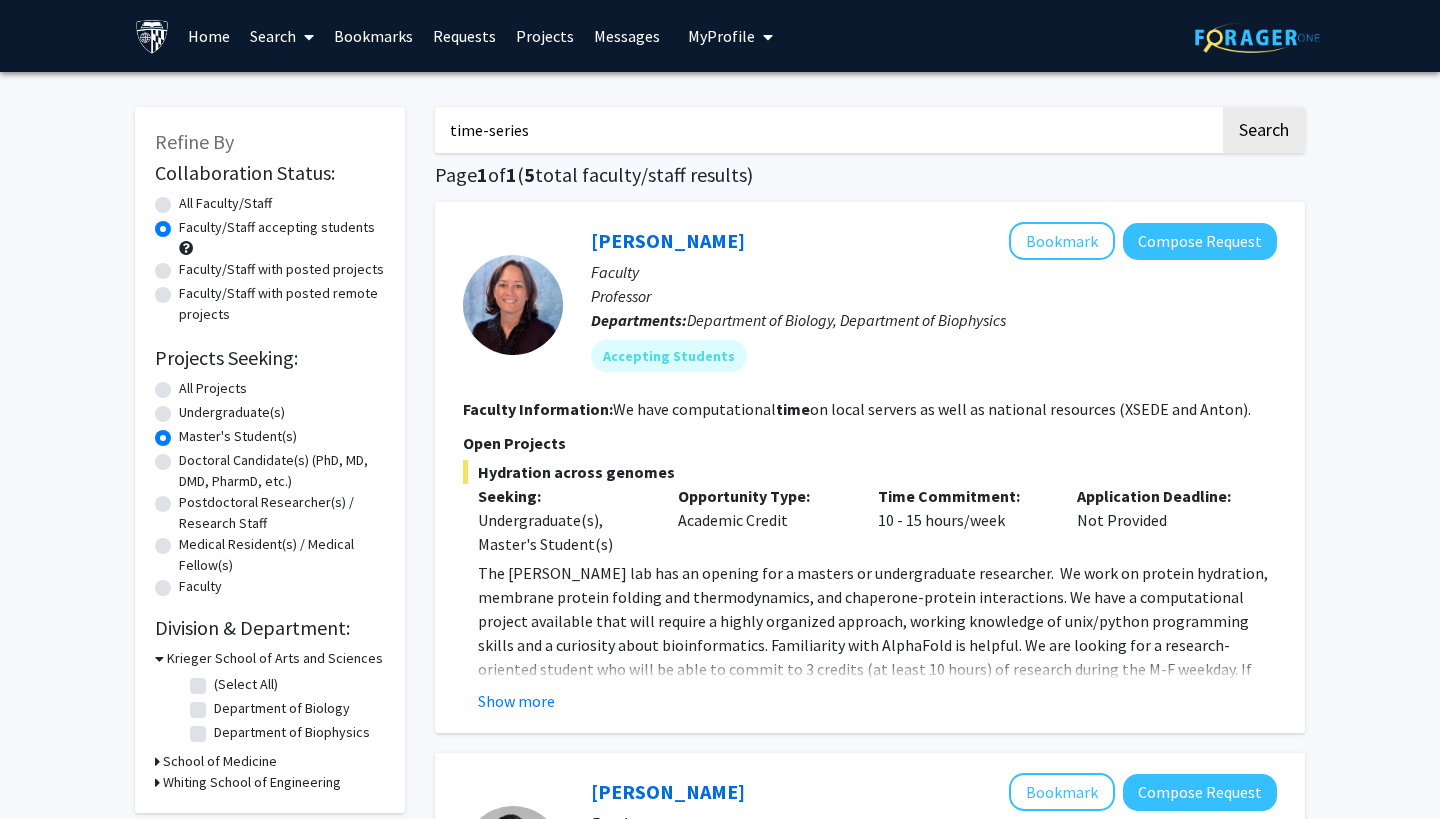 scroll, scrollTop: 0, scrollLeft: 0, axis: both 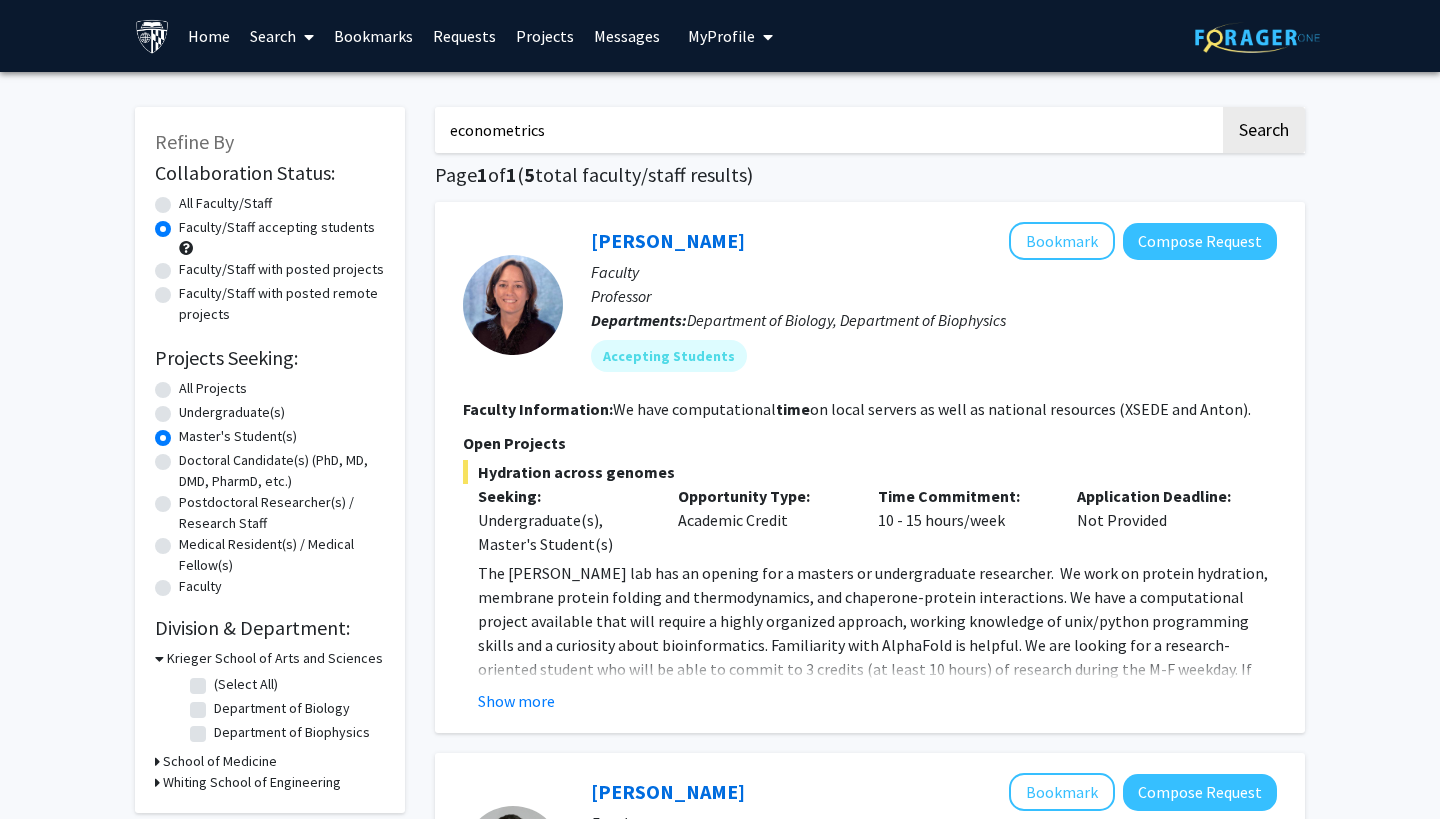type on "econometrics" 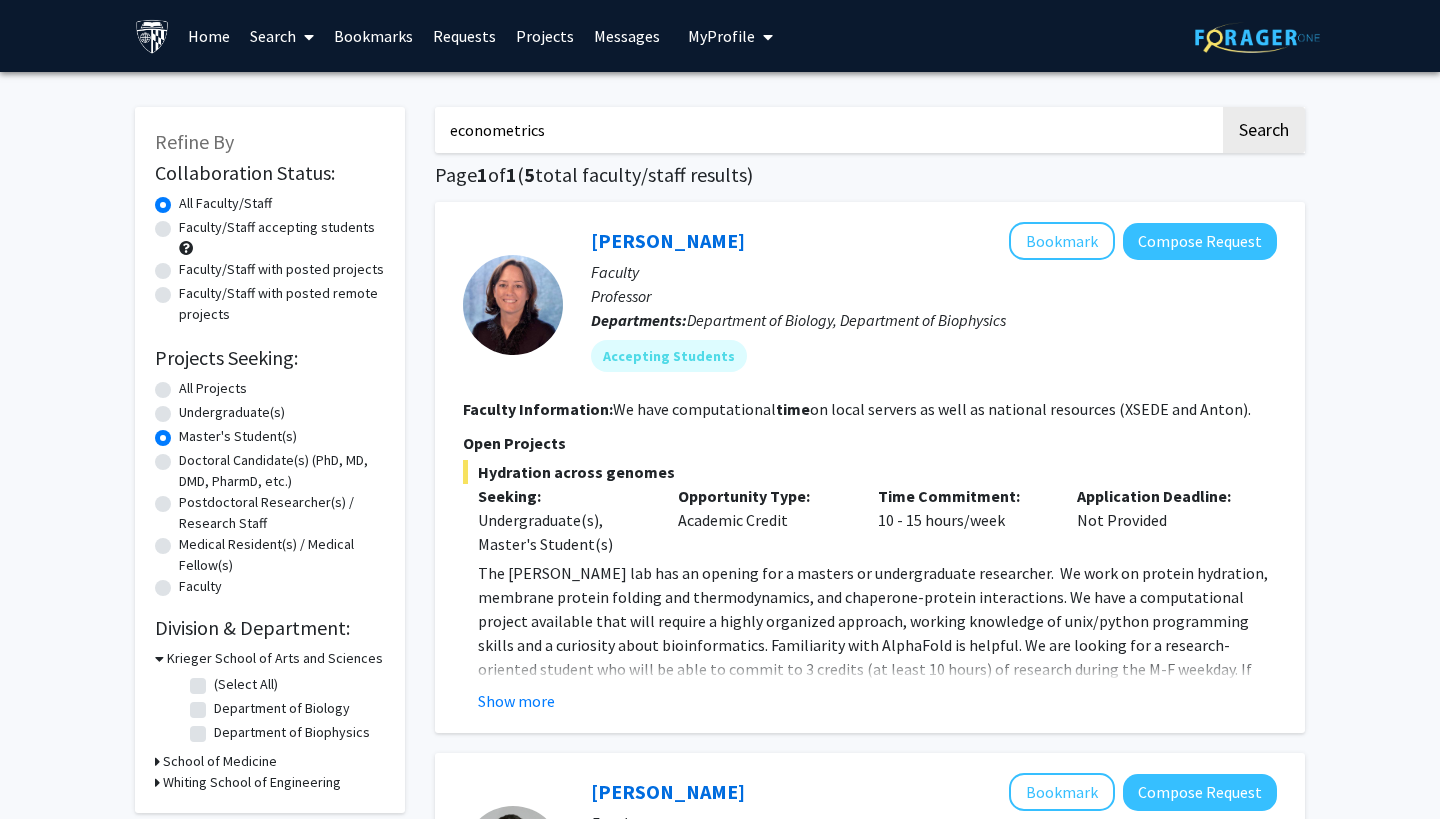 radio on "true" 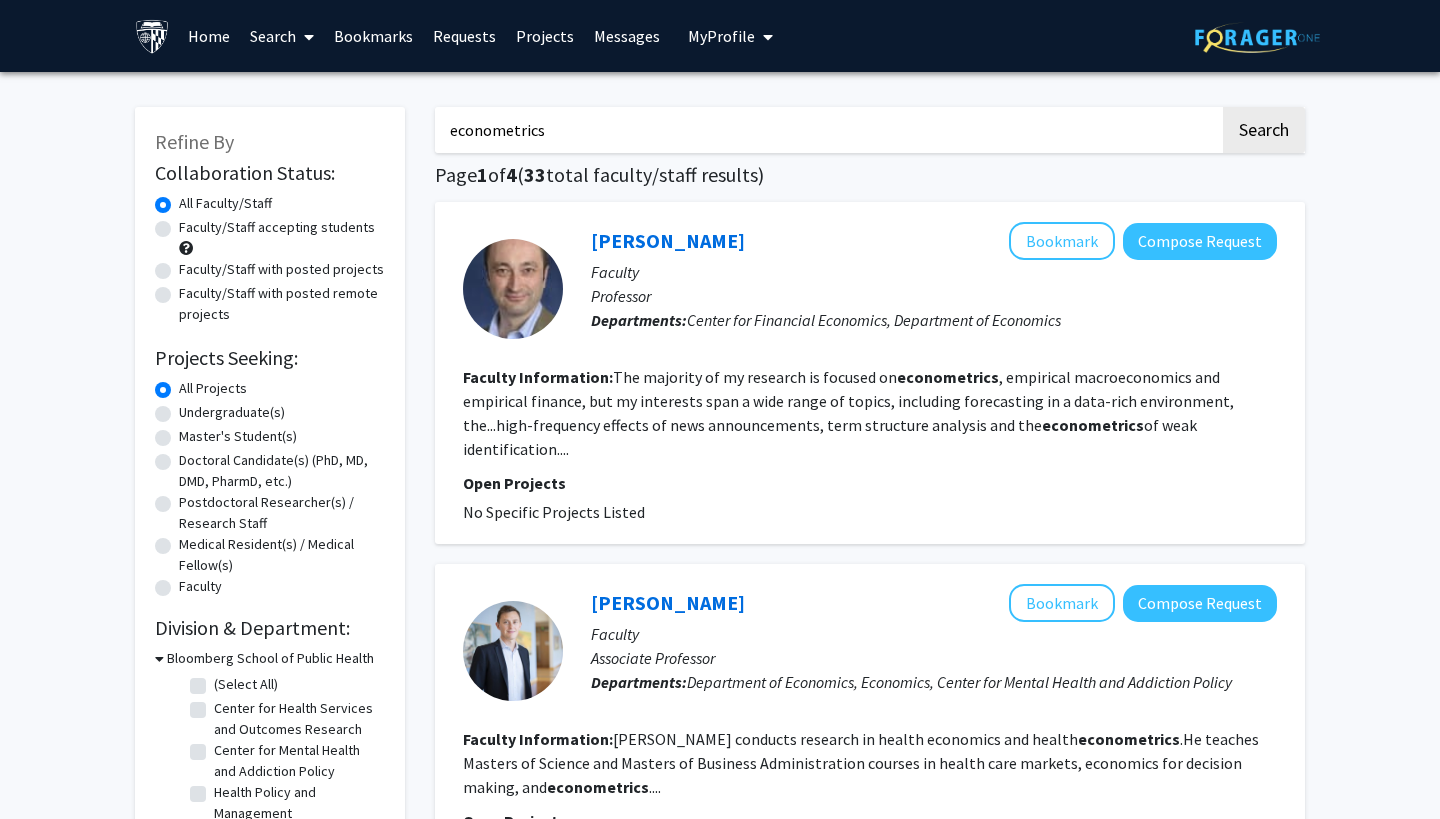 click on "Faculty/Staff accepting students" 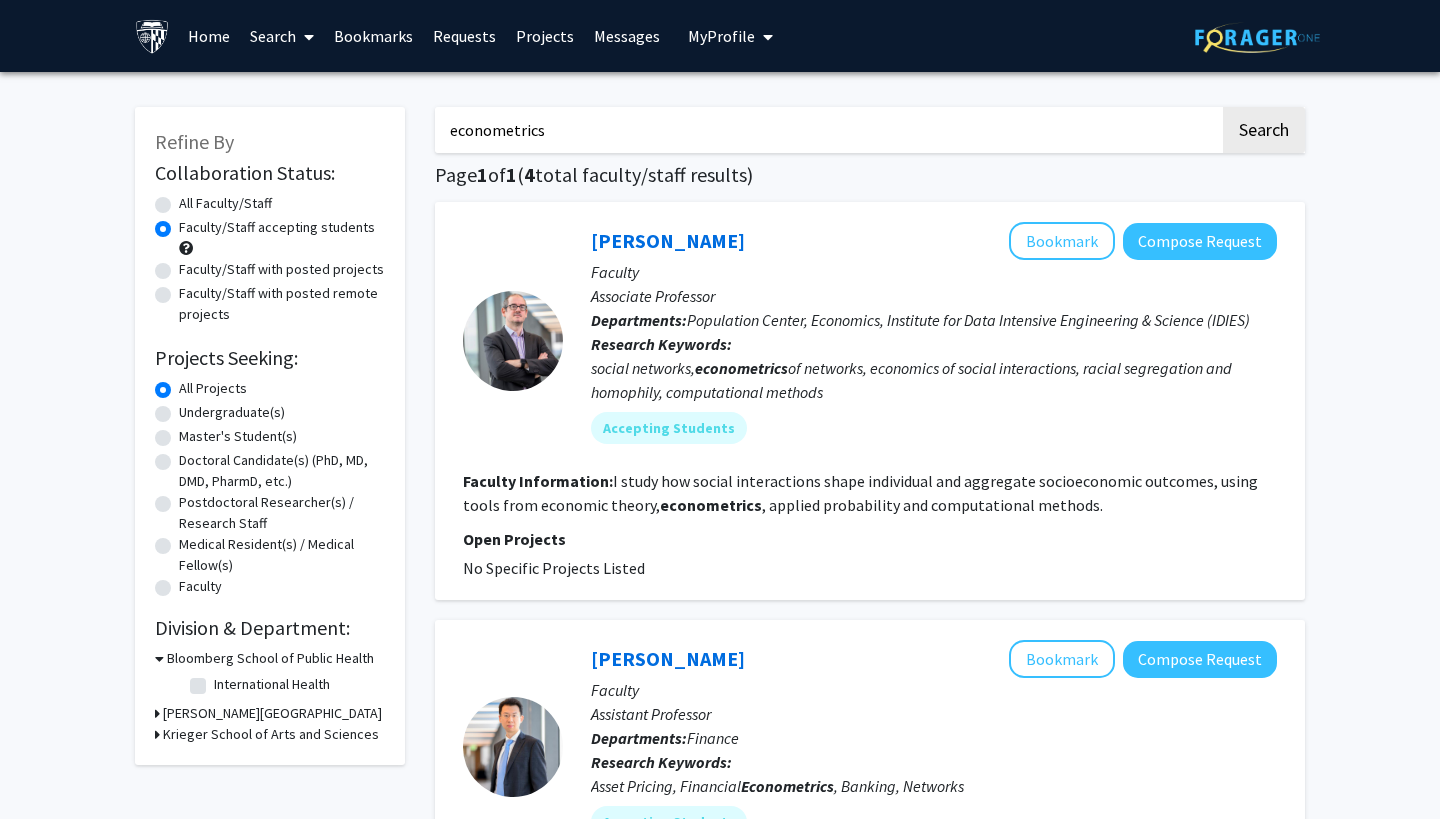 click on "Master's Student(s)" 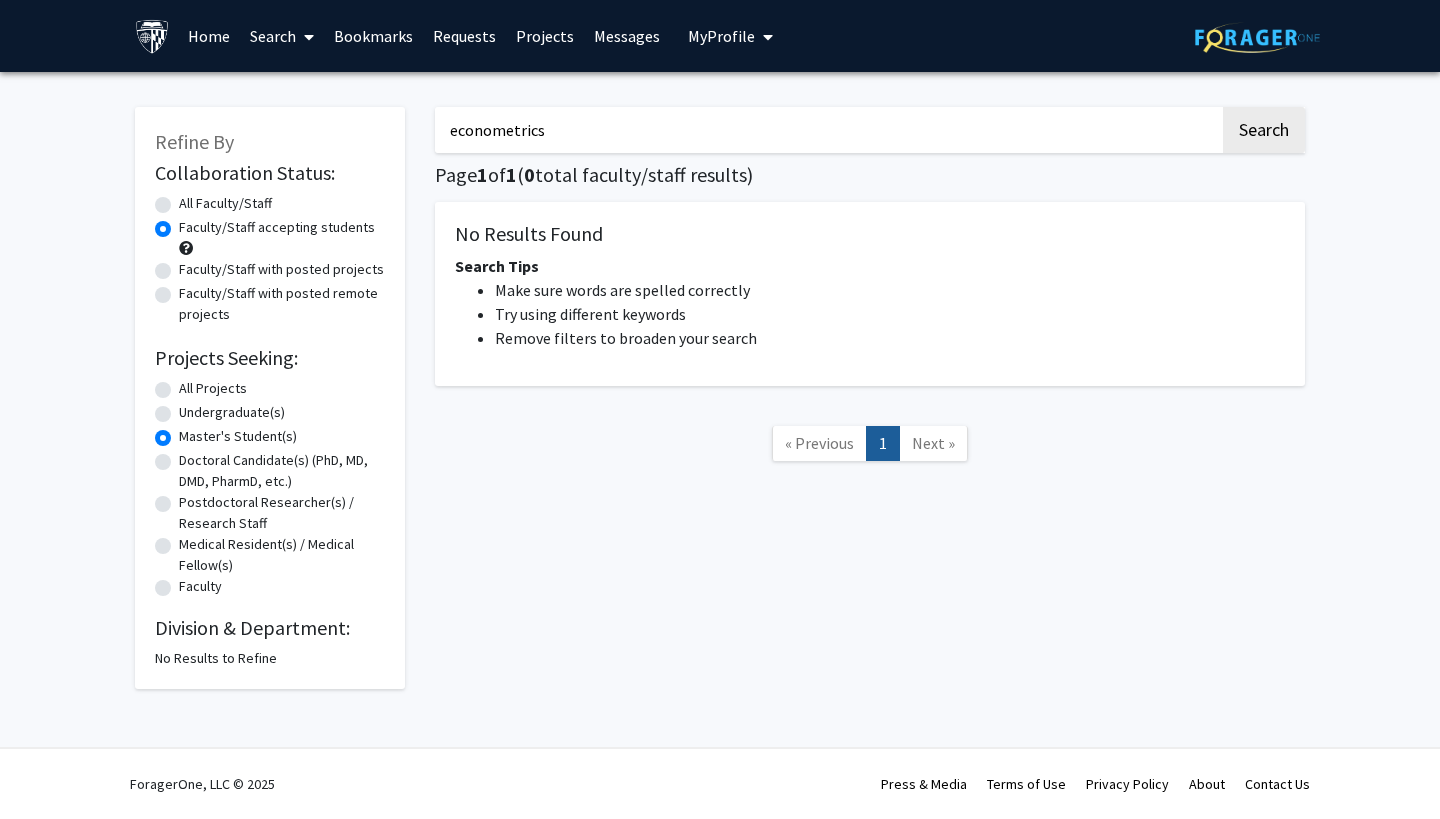 click on "All Projects" 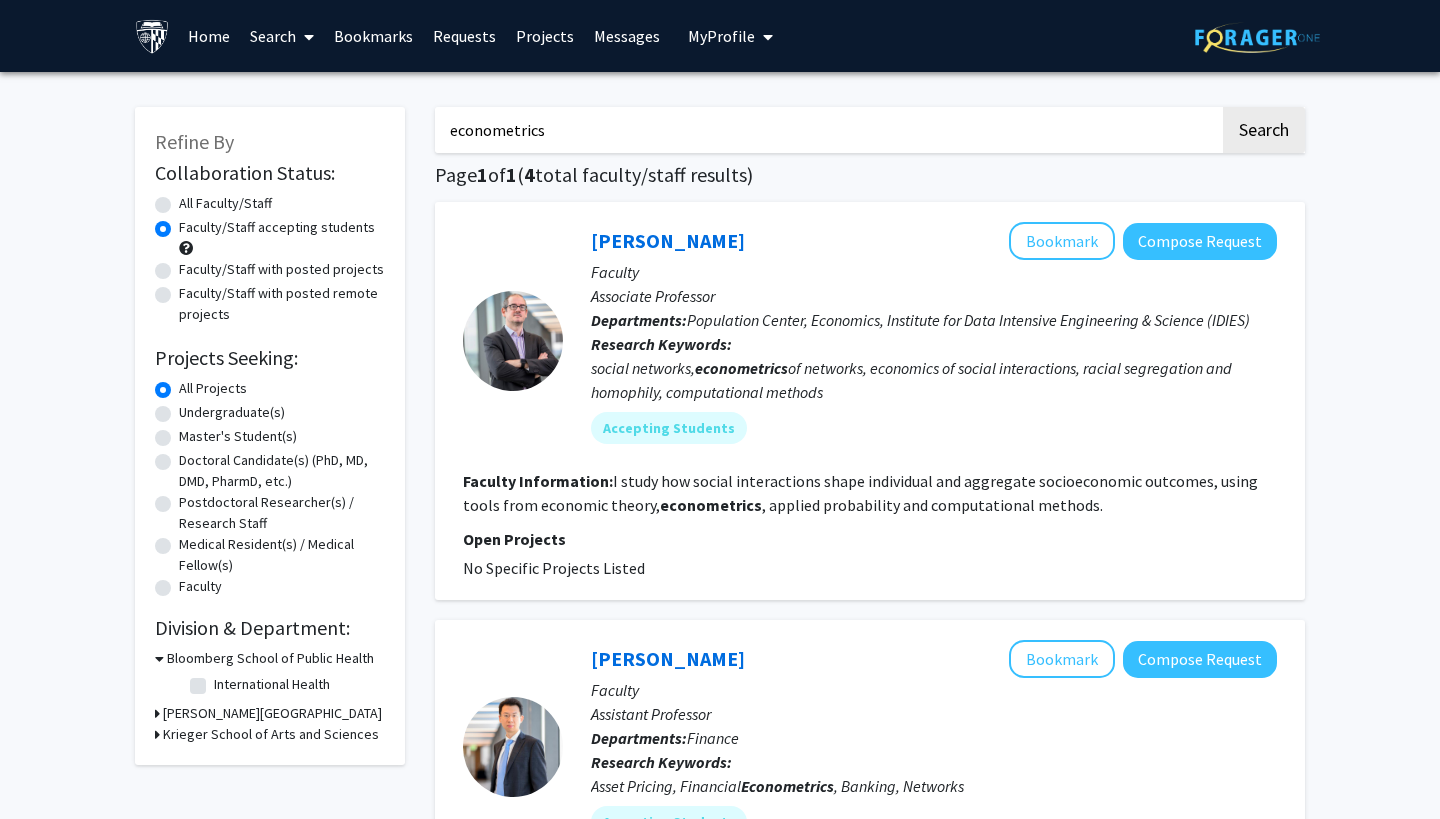 scroll, scrollTop: 0, scrollLeft: 0, axis: both 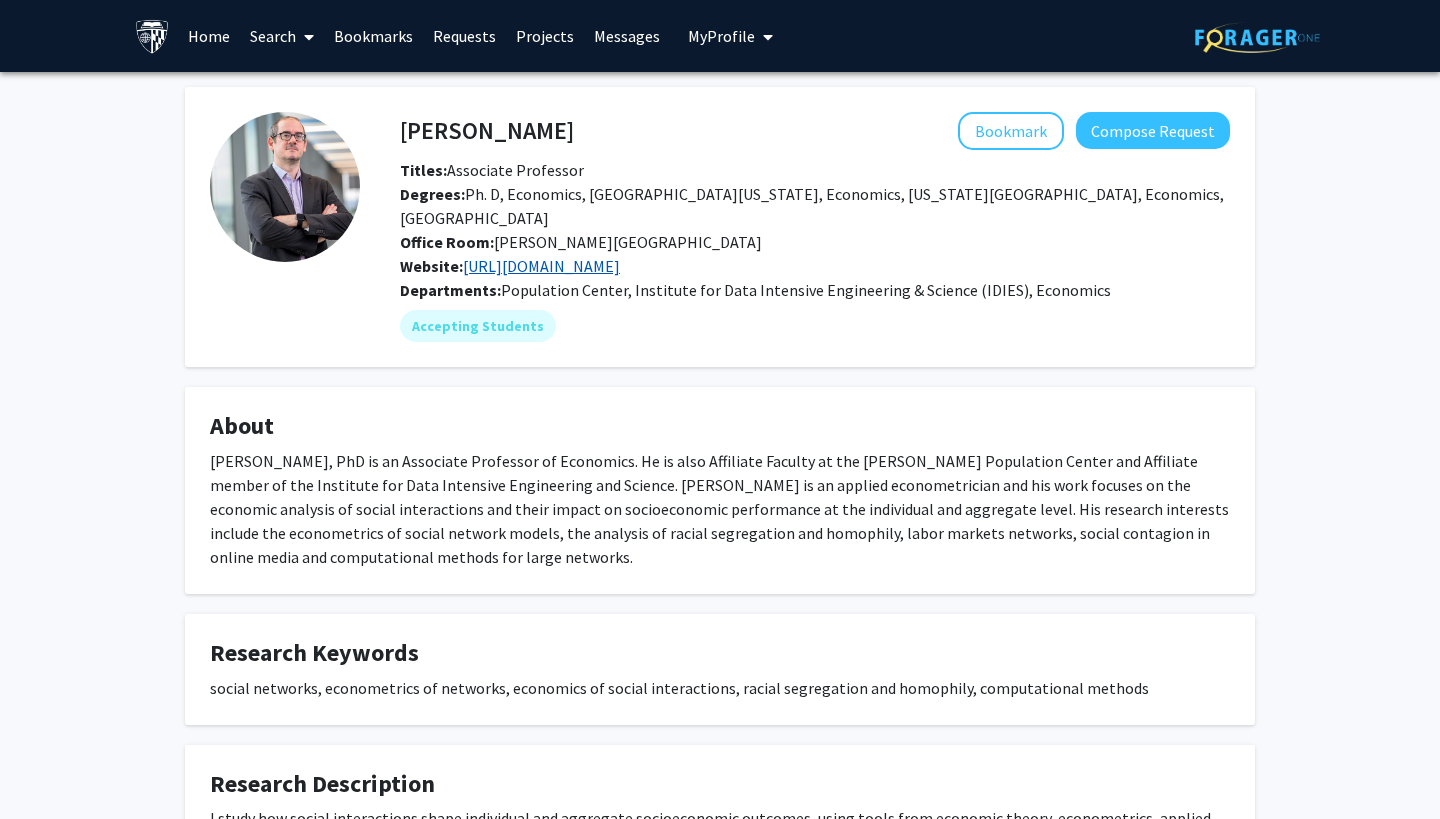 click on "[URL][DOMAIN_NAME]" 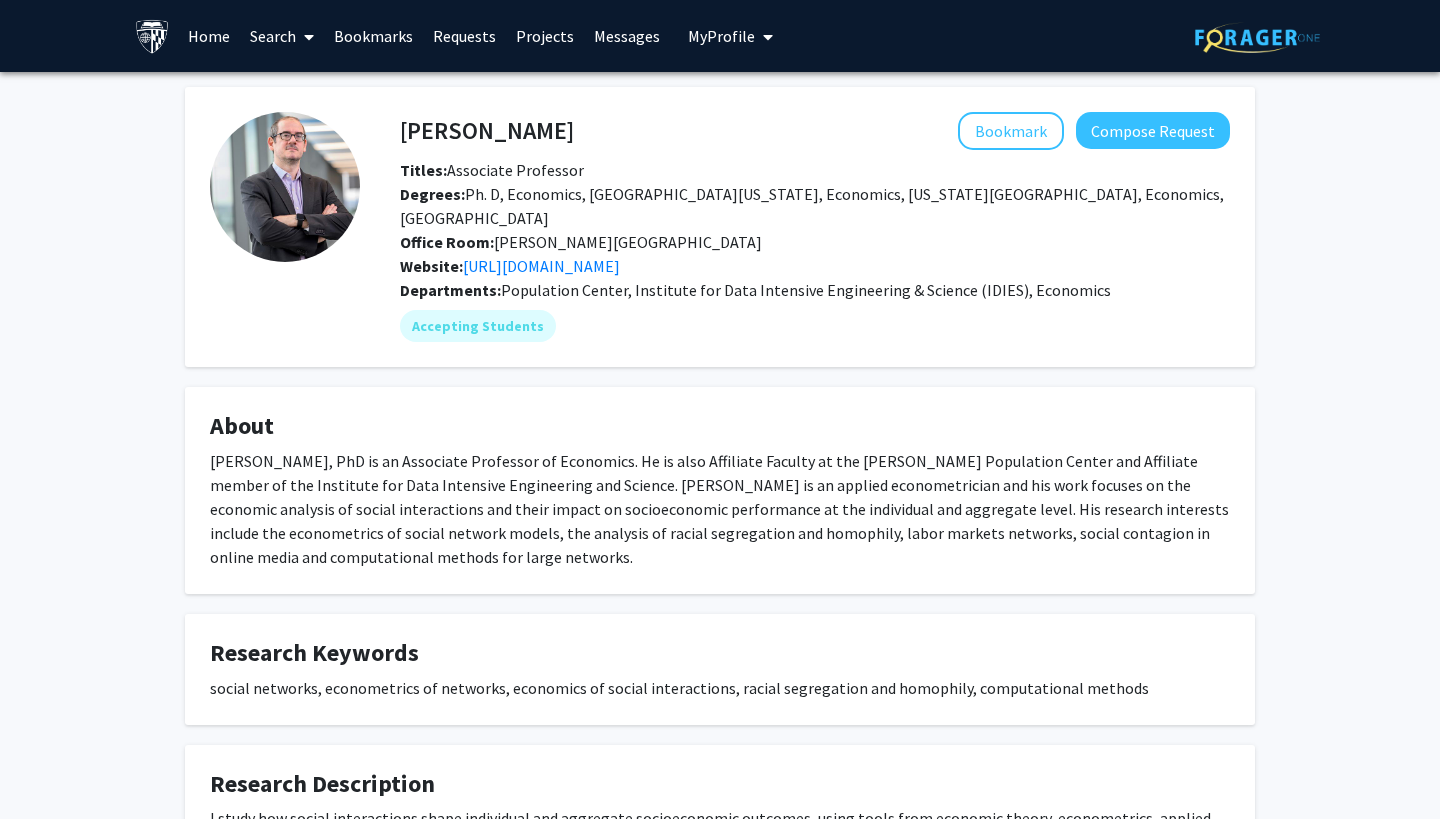 click on "Departments:   Population Center, Institute for Data Intensive Engineering & Science (IDIES), Economics" 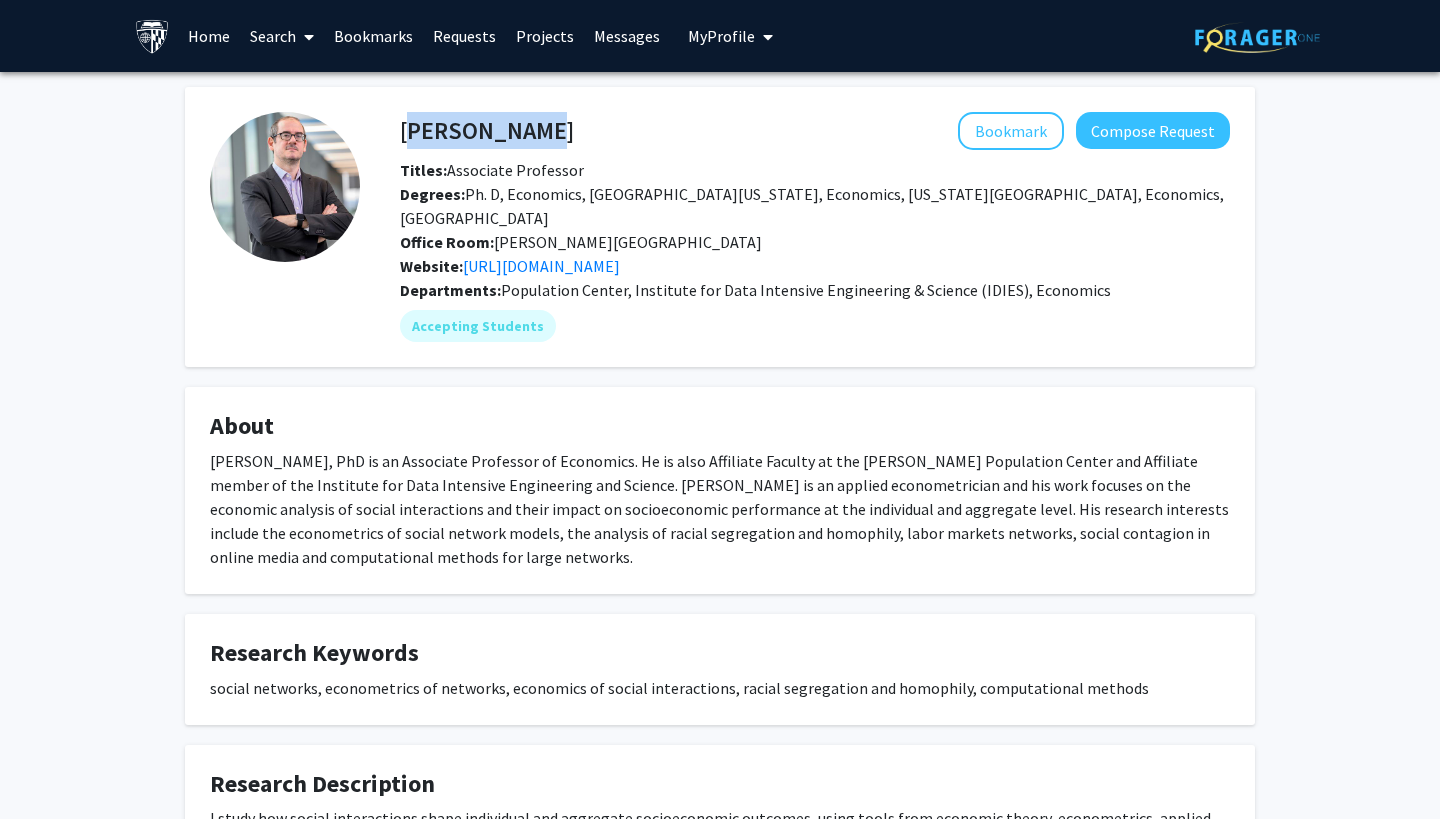 drag, startPoint x: 523, startPoint y: 126, endPoint x: 403, endPoint y: 127, distance: 120.004166 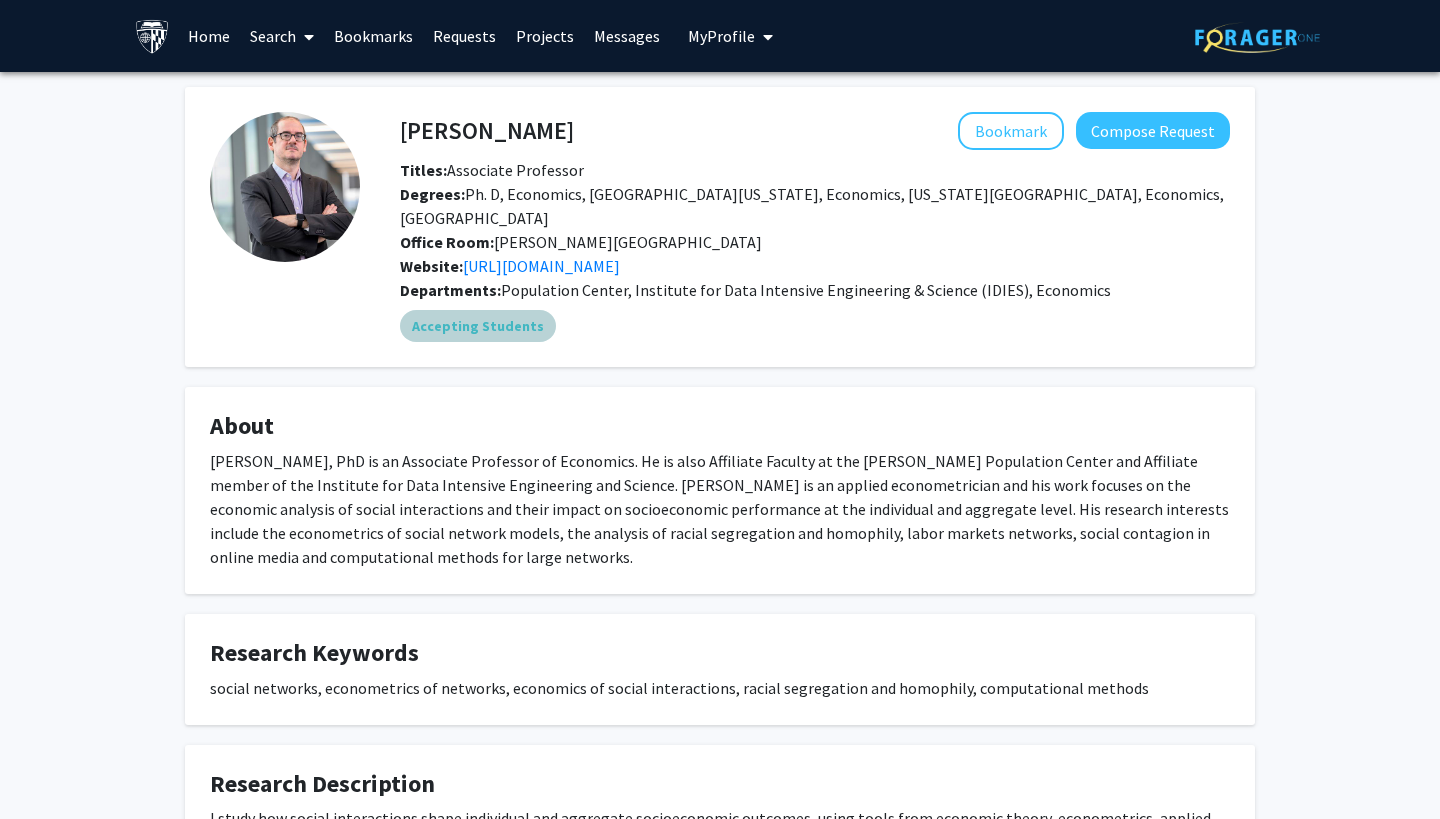 click on "Accepting Students" at bounding box center [815, 326] 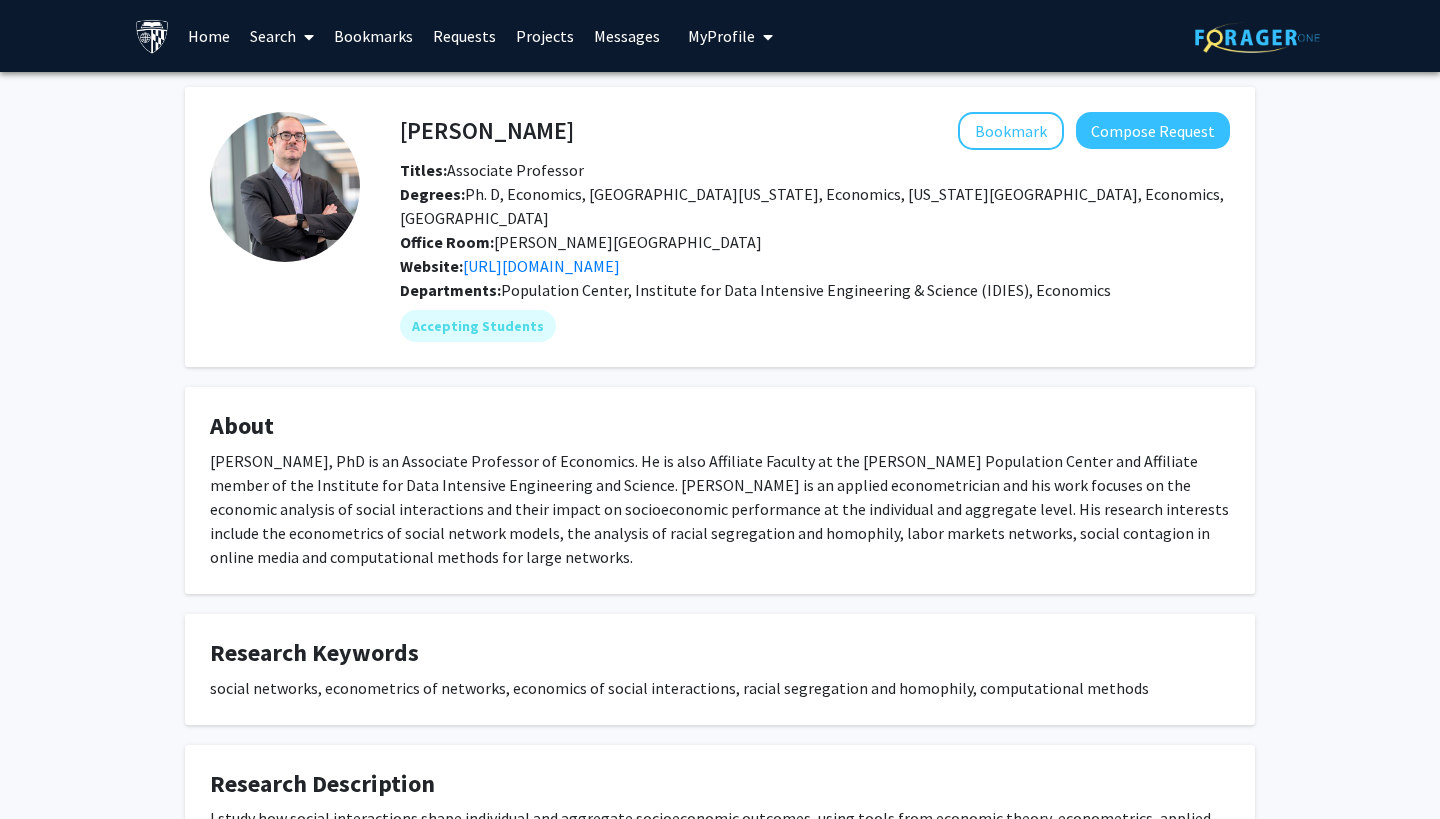 click on "Degrees:   Ph. D, Economics, [GEOGRAPHIC_DATA][US_STATE], Economics, [US_STATE][GEOGRAPHIC_DATA], Economics, [GEOGRAPHIC_DATA]" 